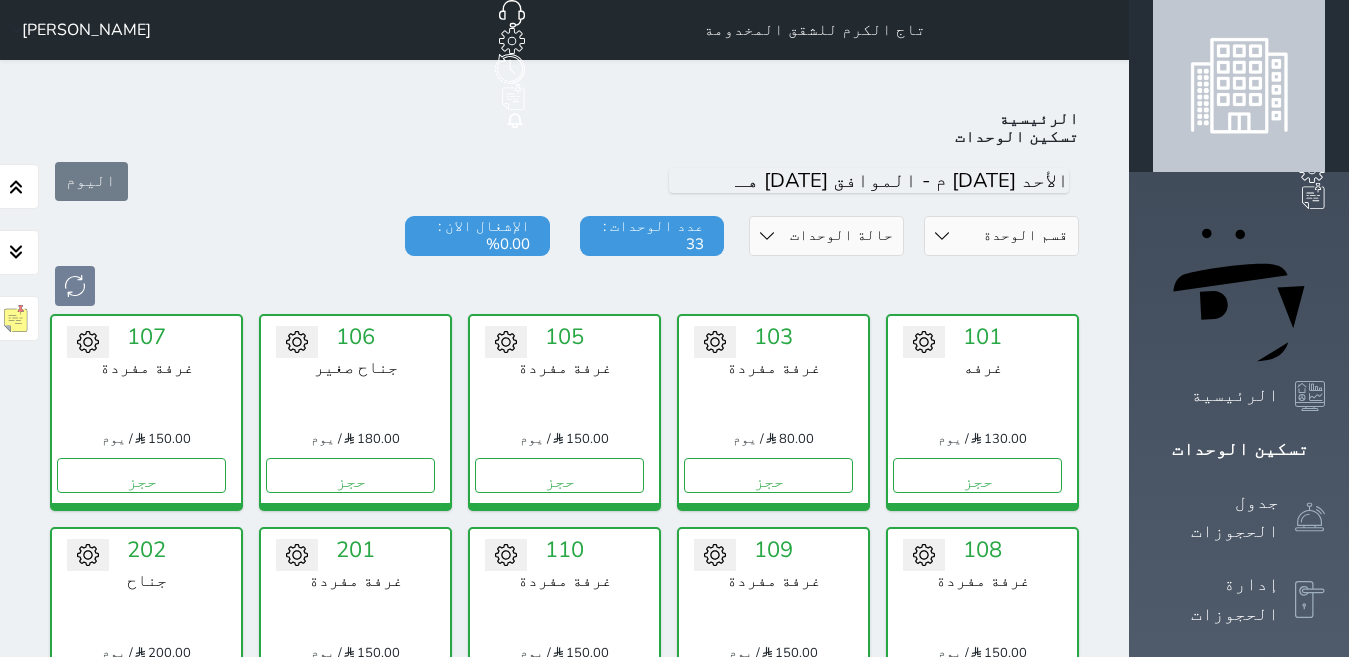 click on "حجز" at bounding box center [977, 689] 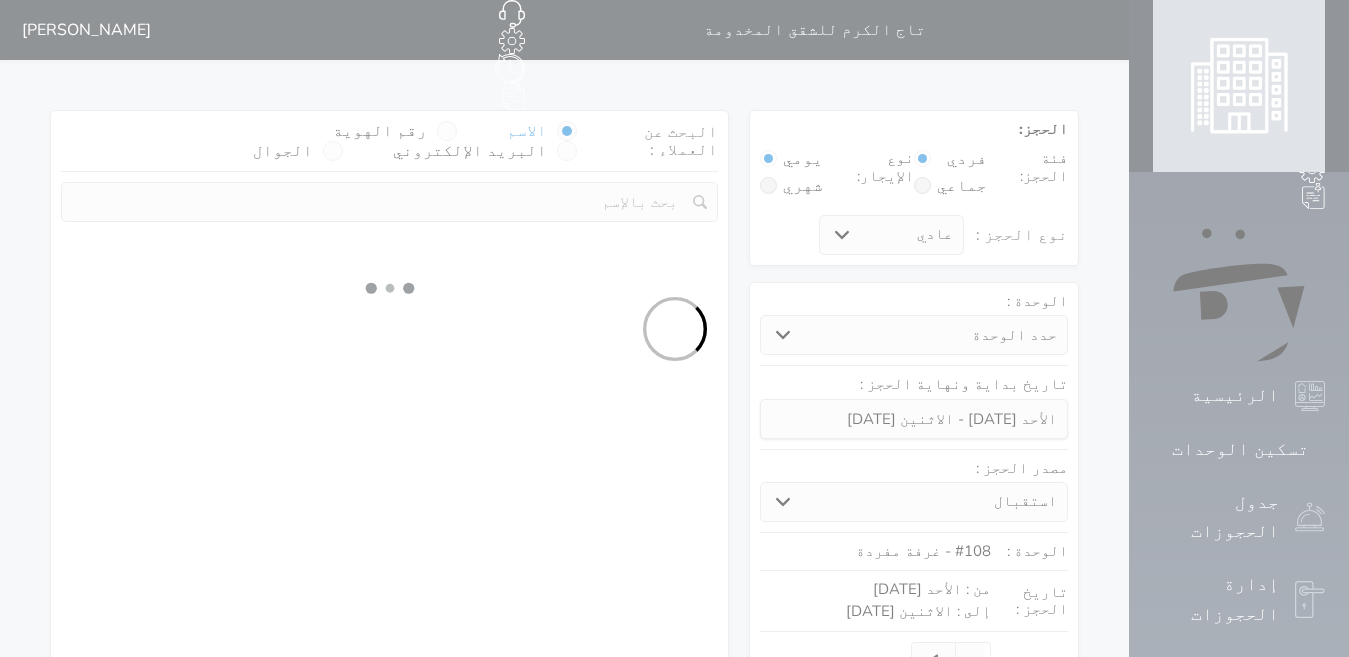 select 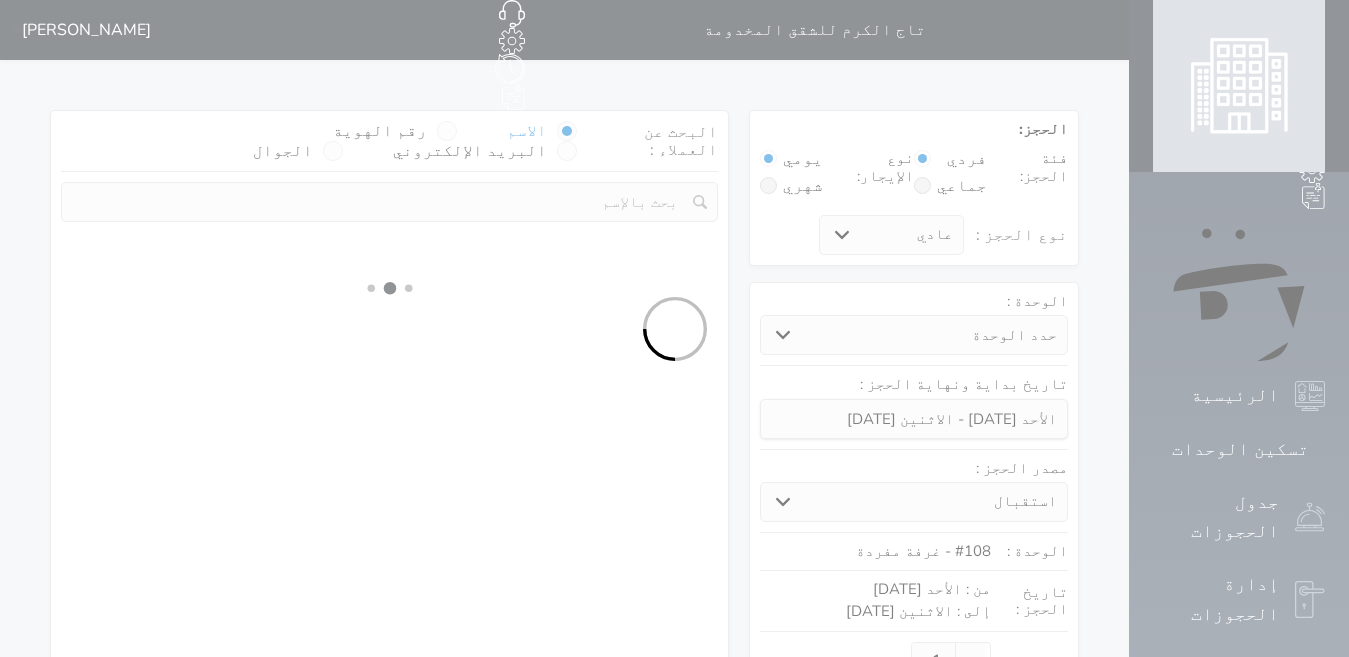 select on "113" 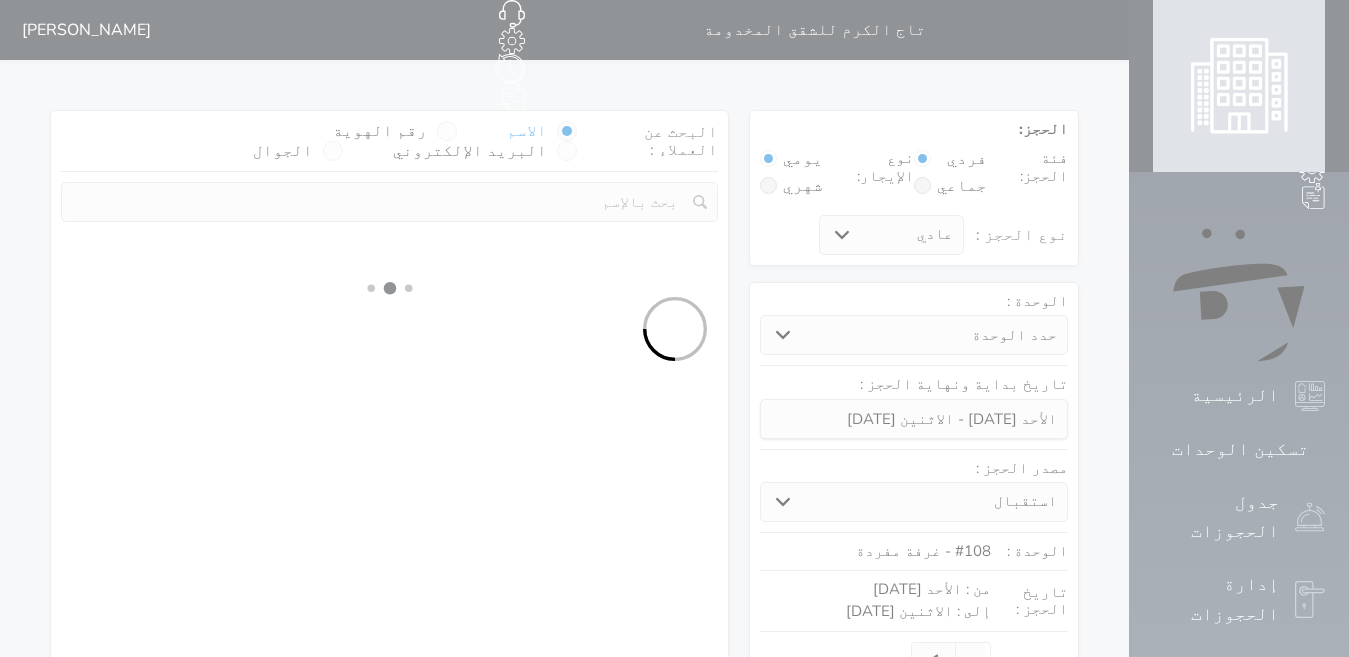 select on "1" 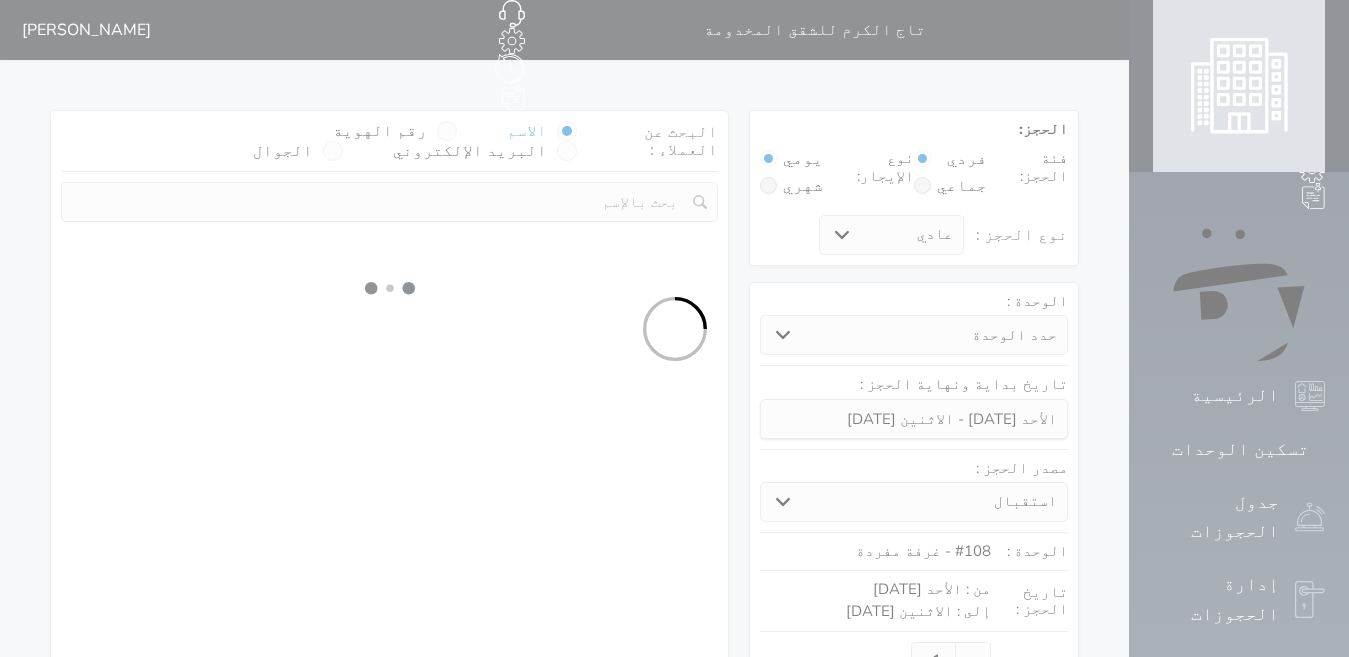 select 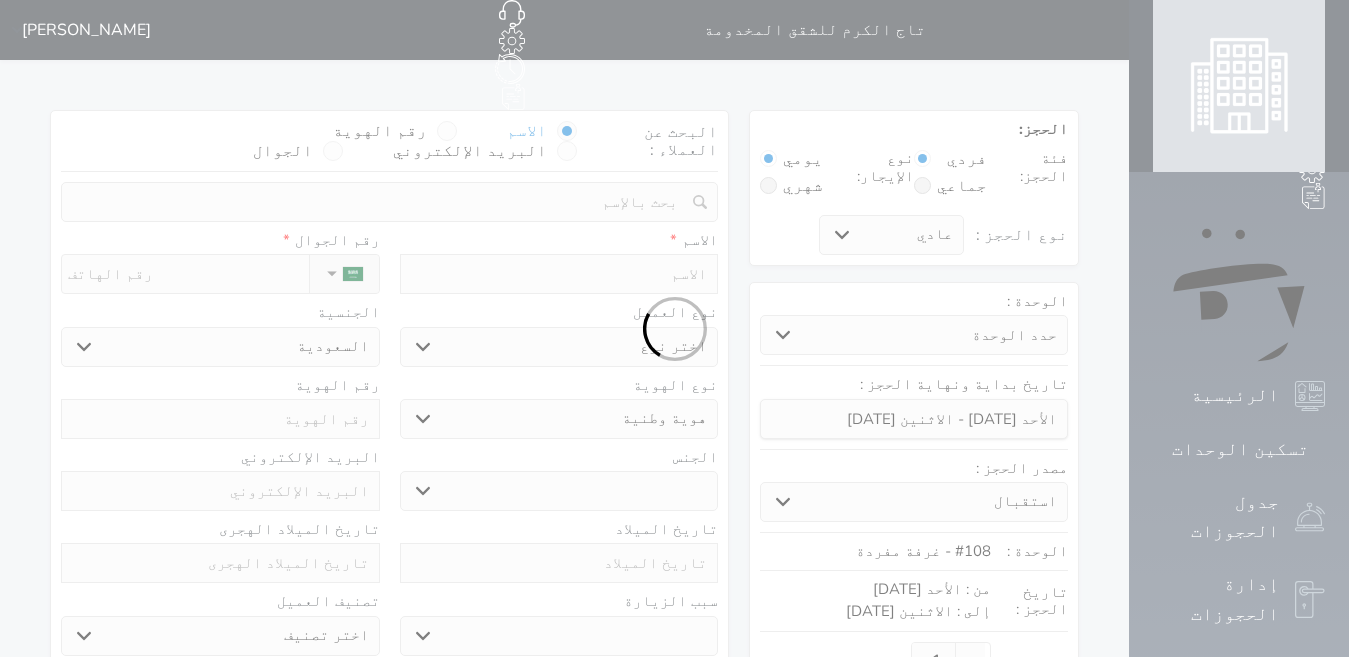 select 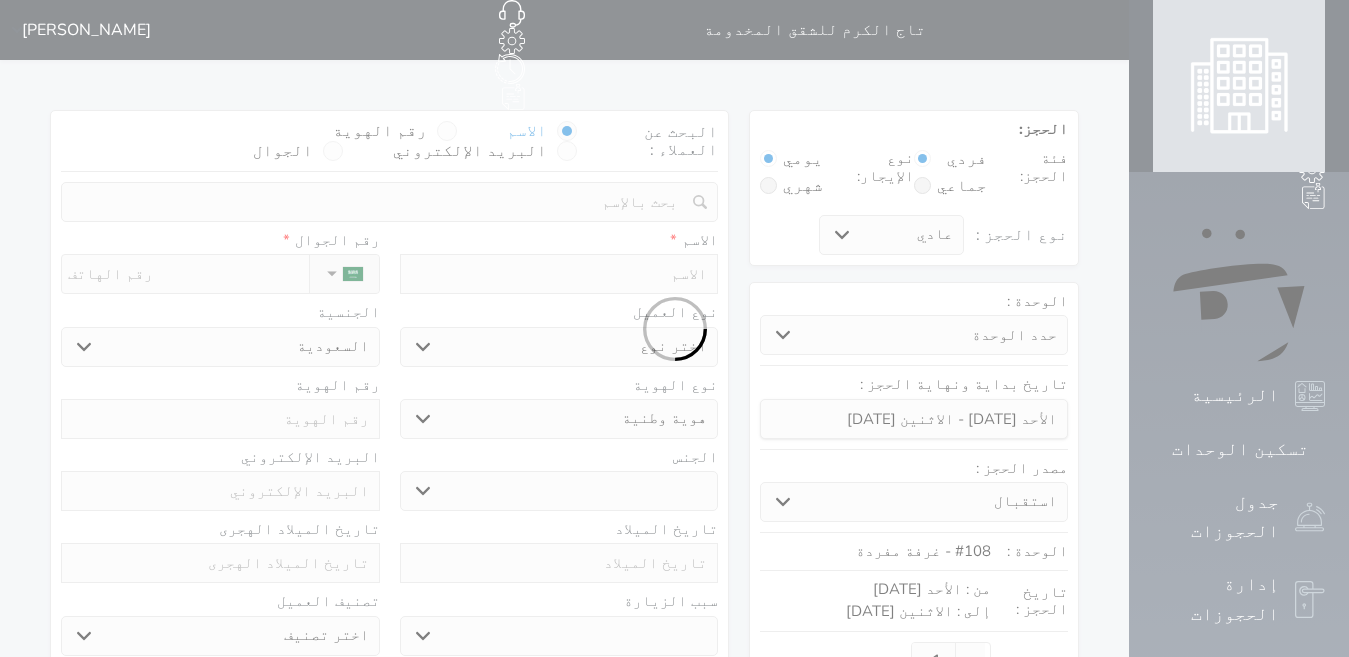 select 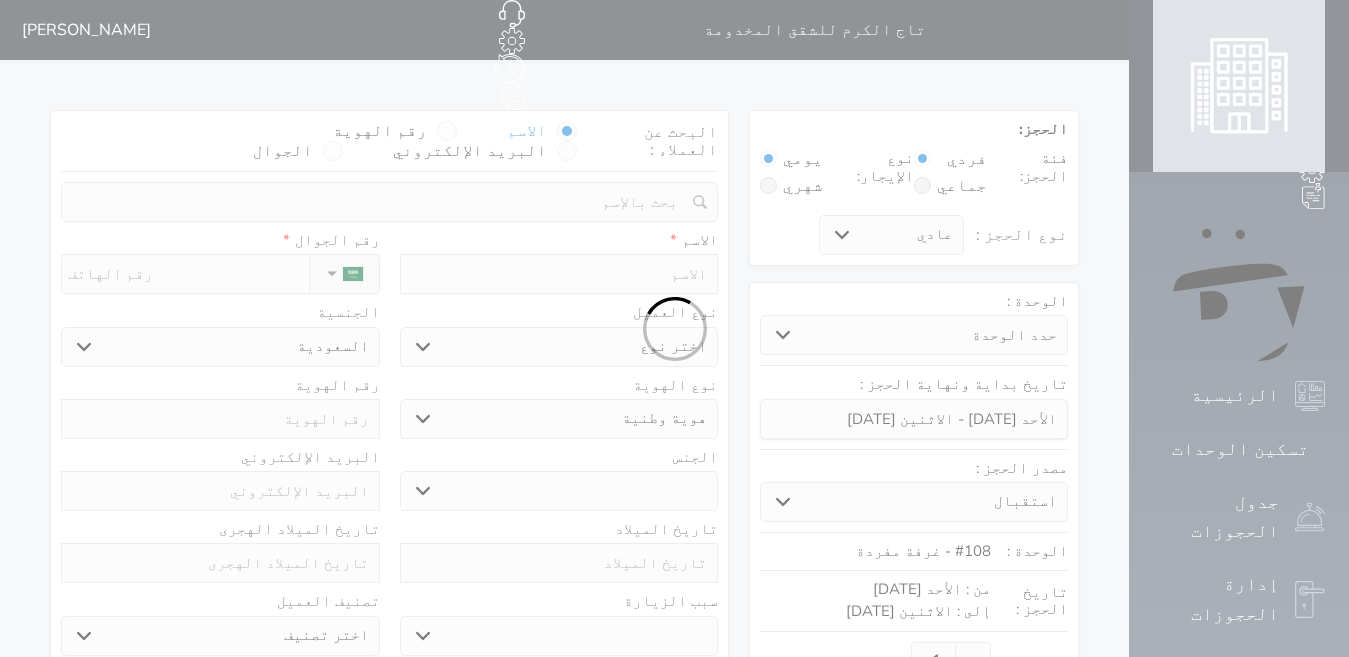select 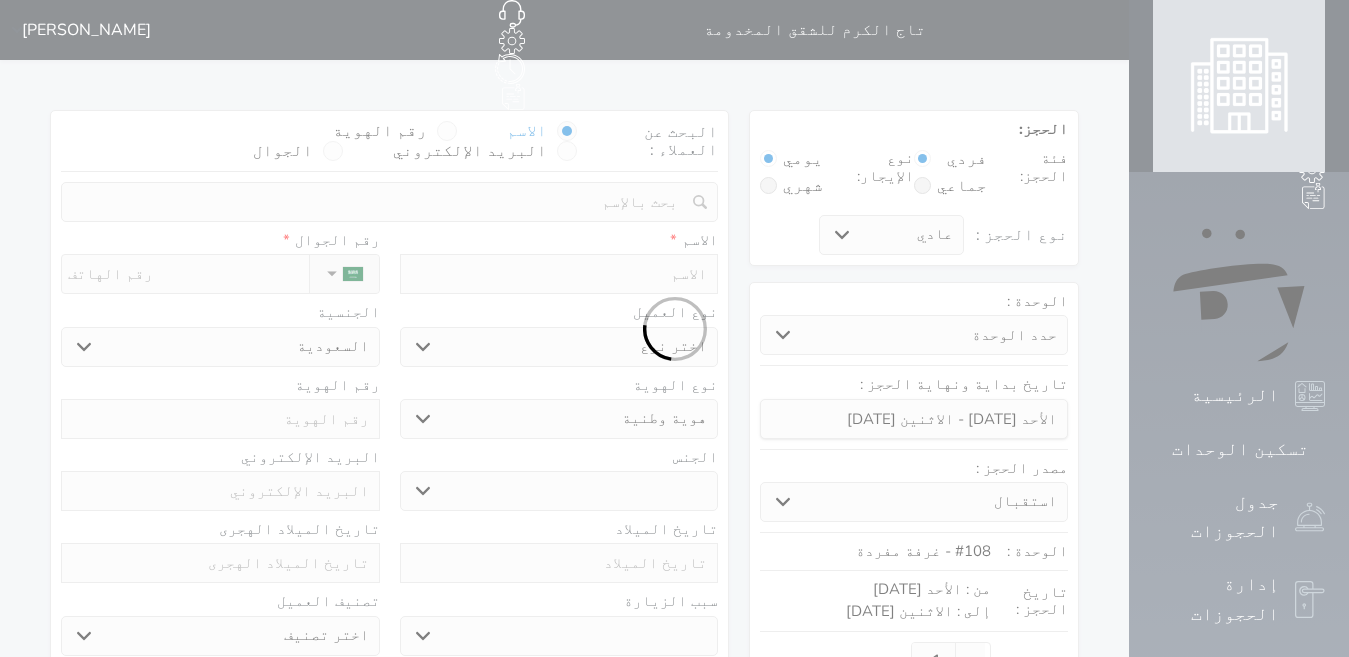 select 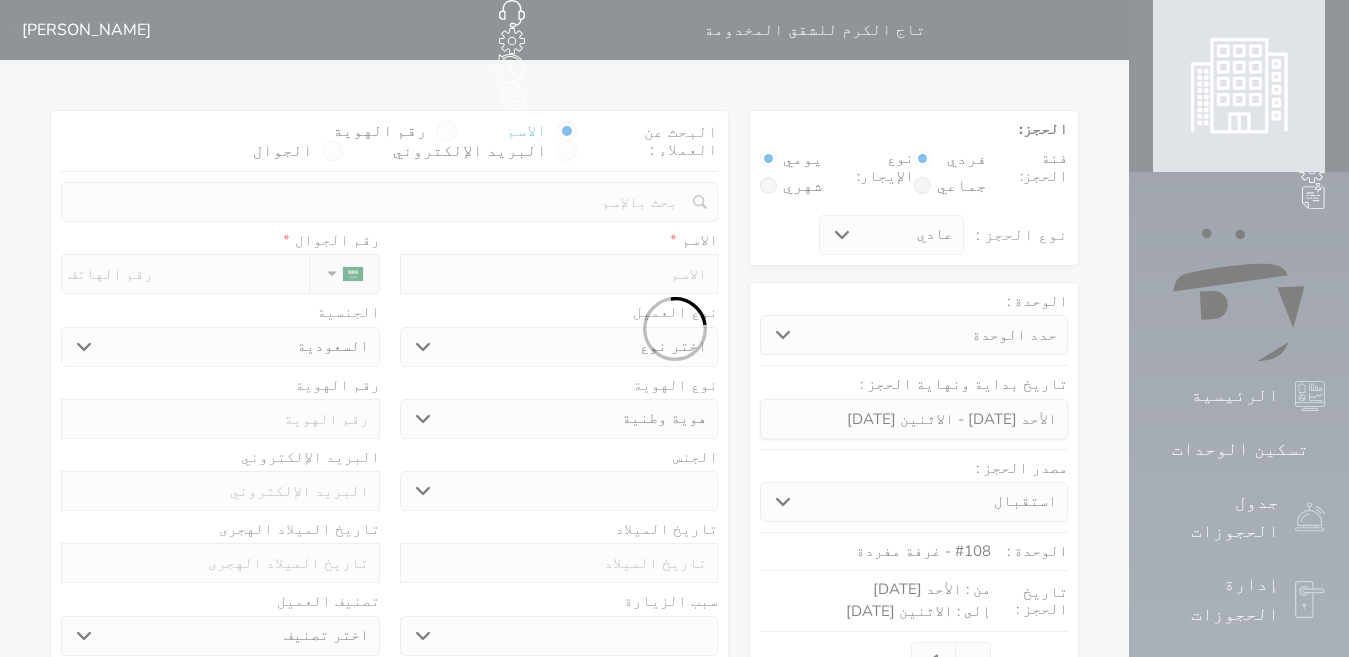 select on "1" 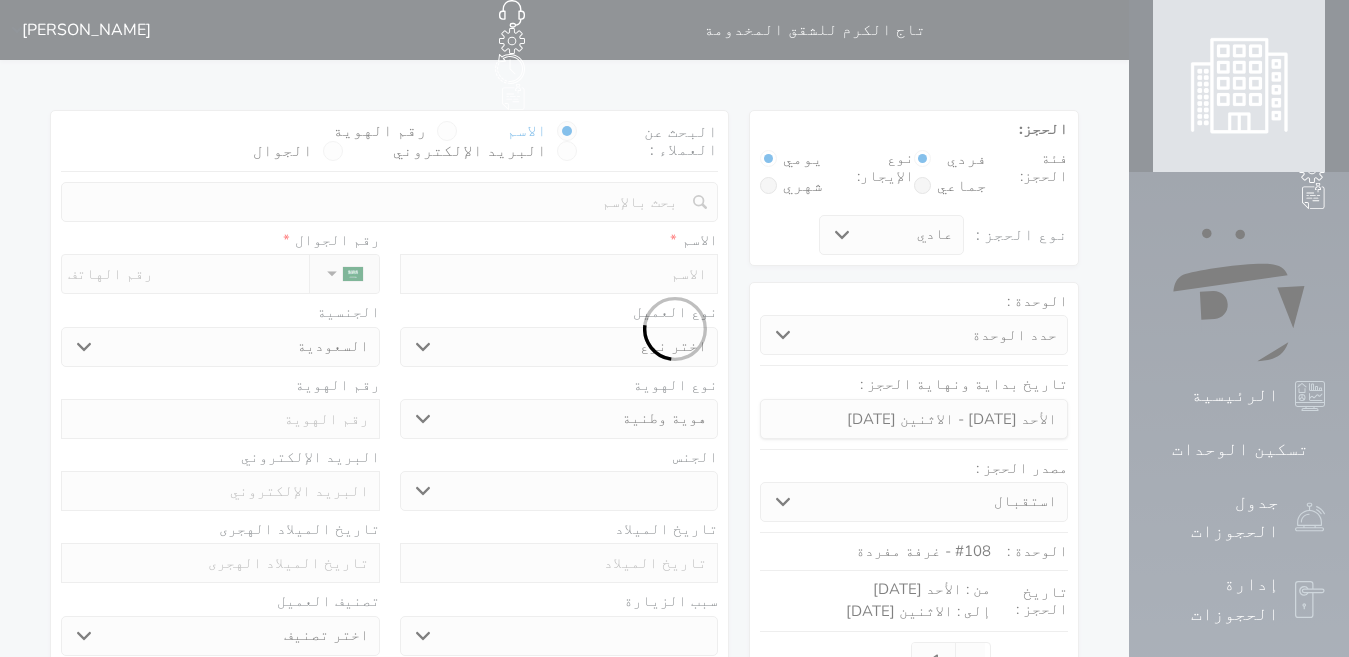 select on "7" 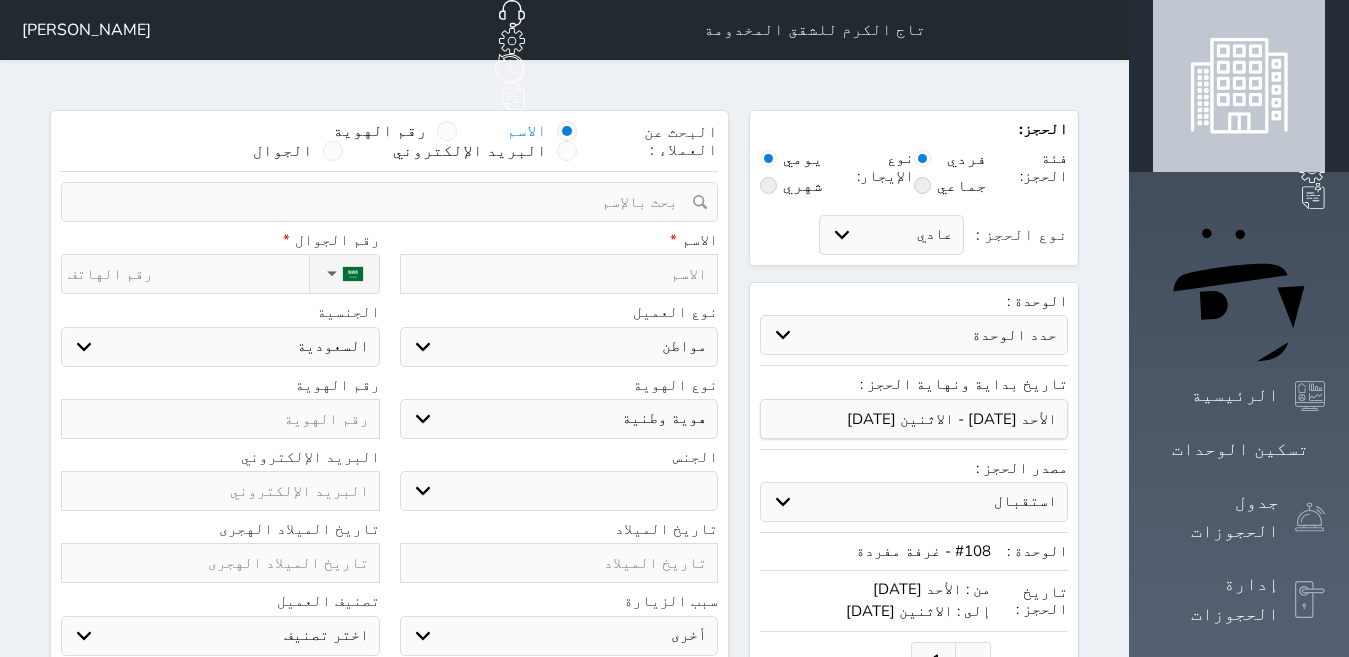 click at bounding box center (559, 274) 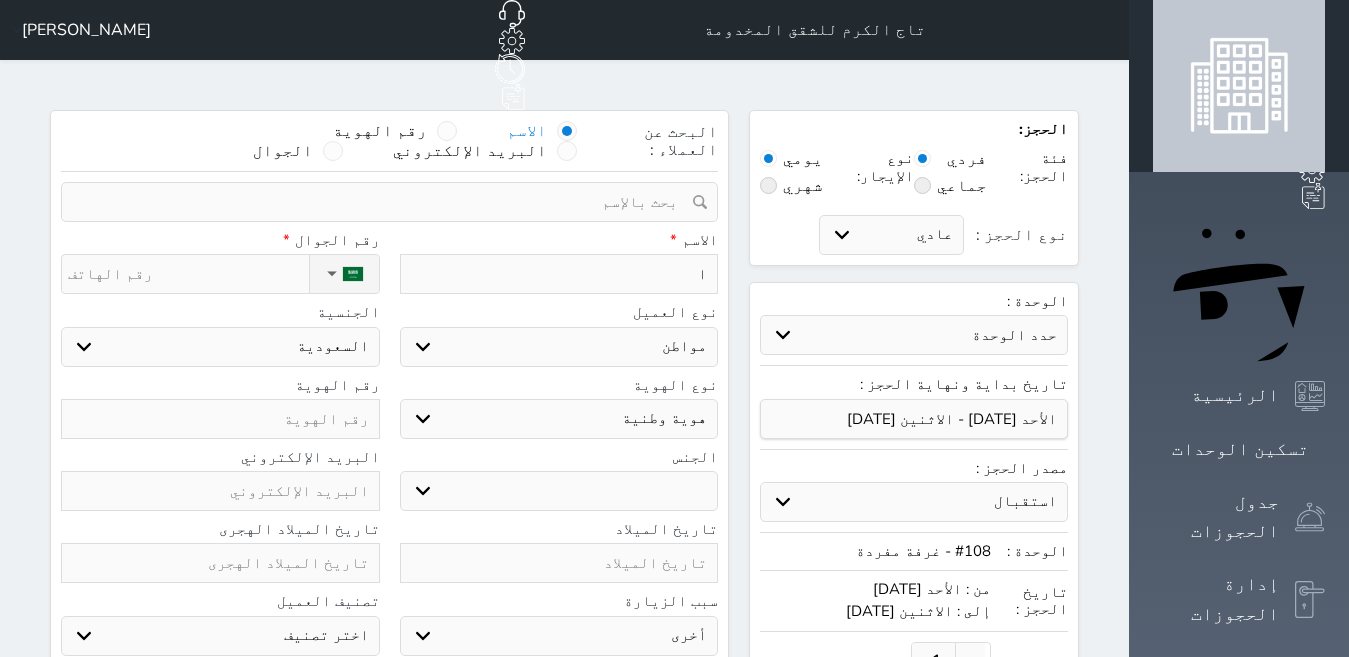 select 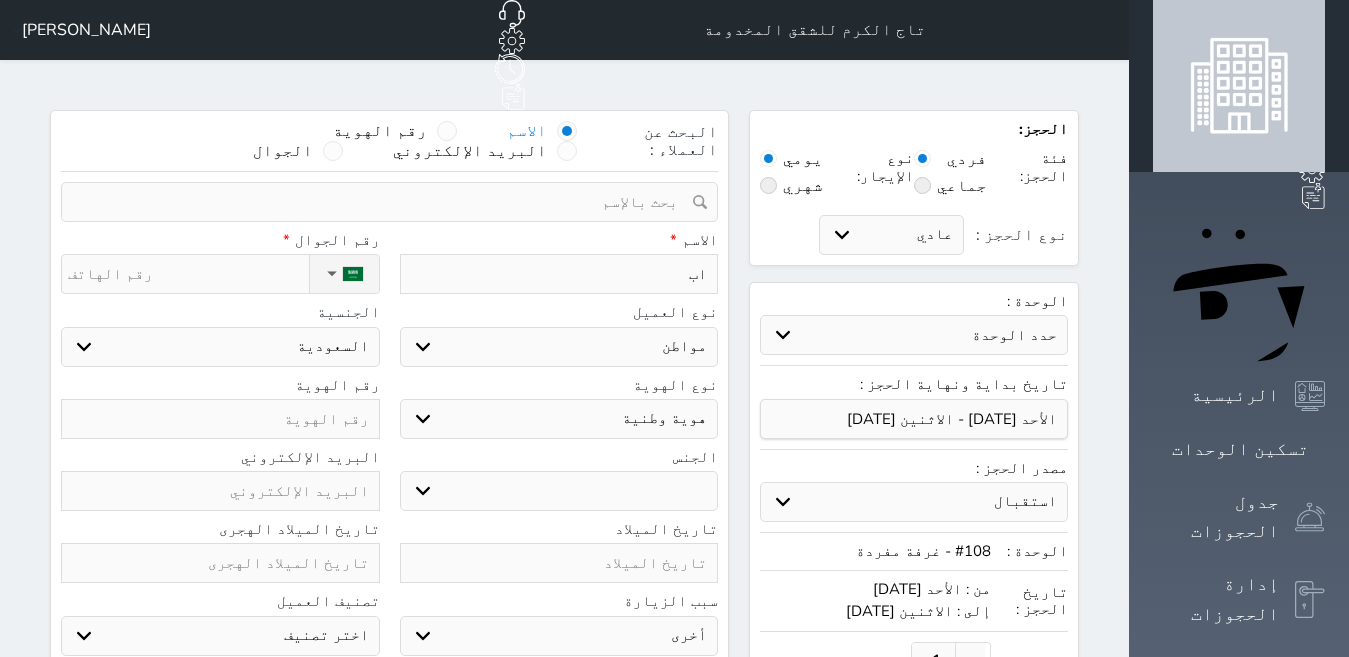 type on "ابر" 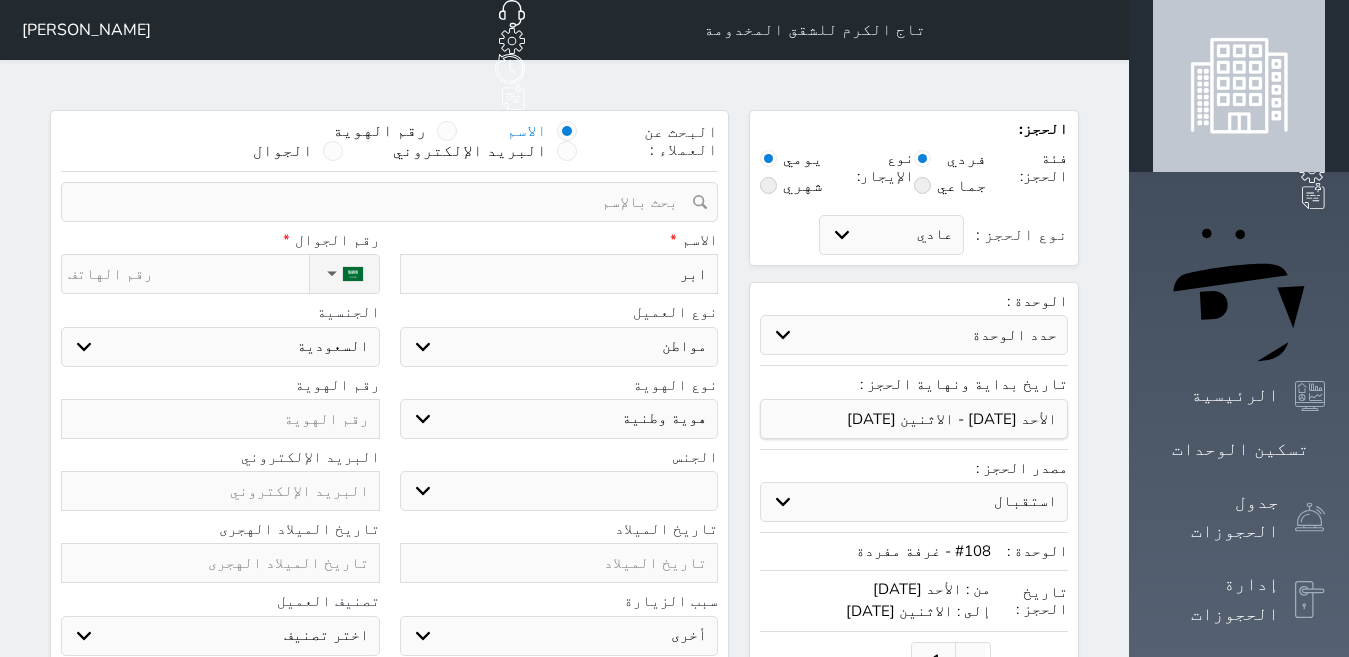 type on "ابرا" 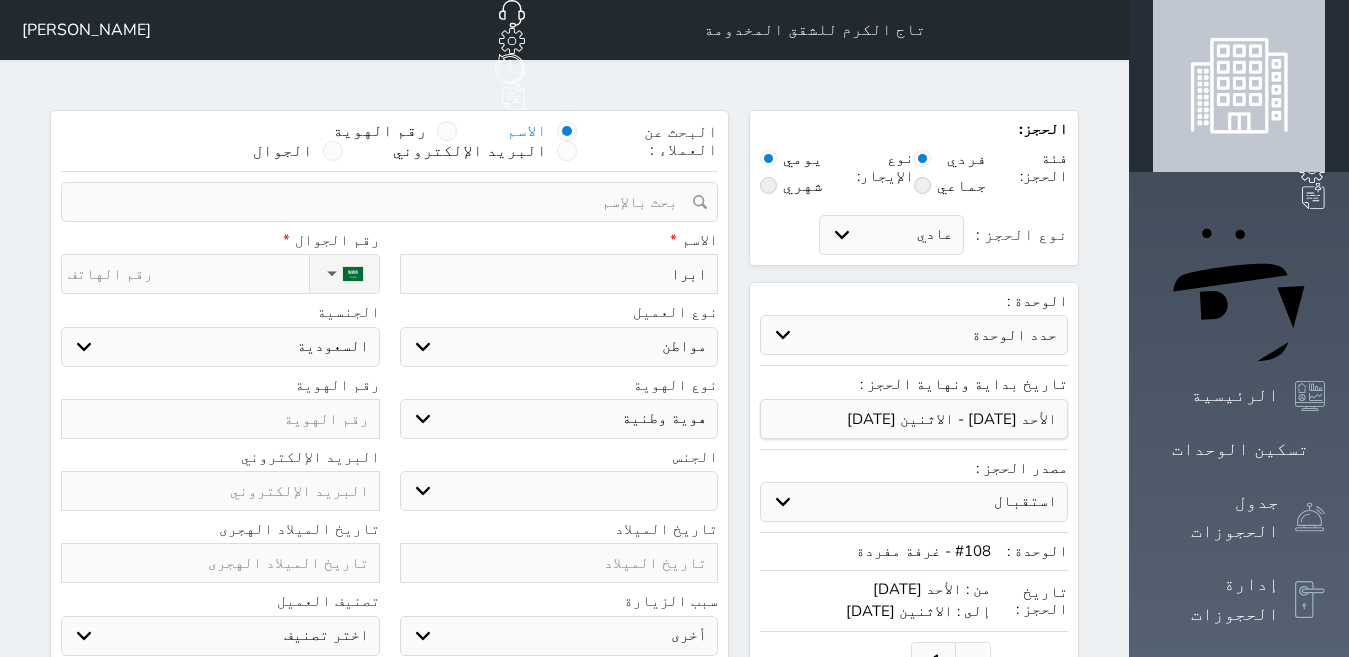 type on "ابراه" 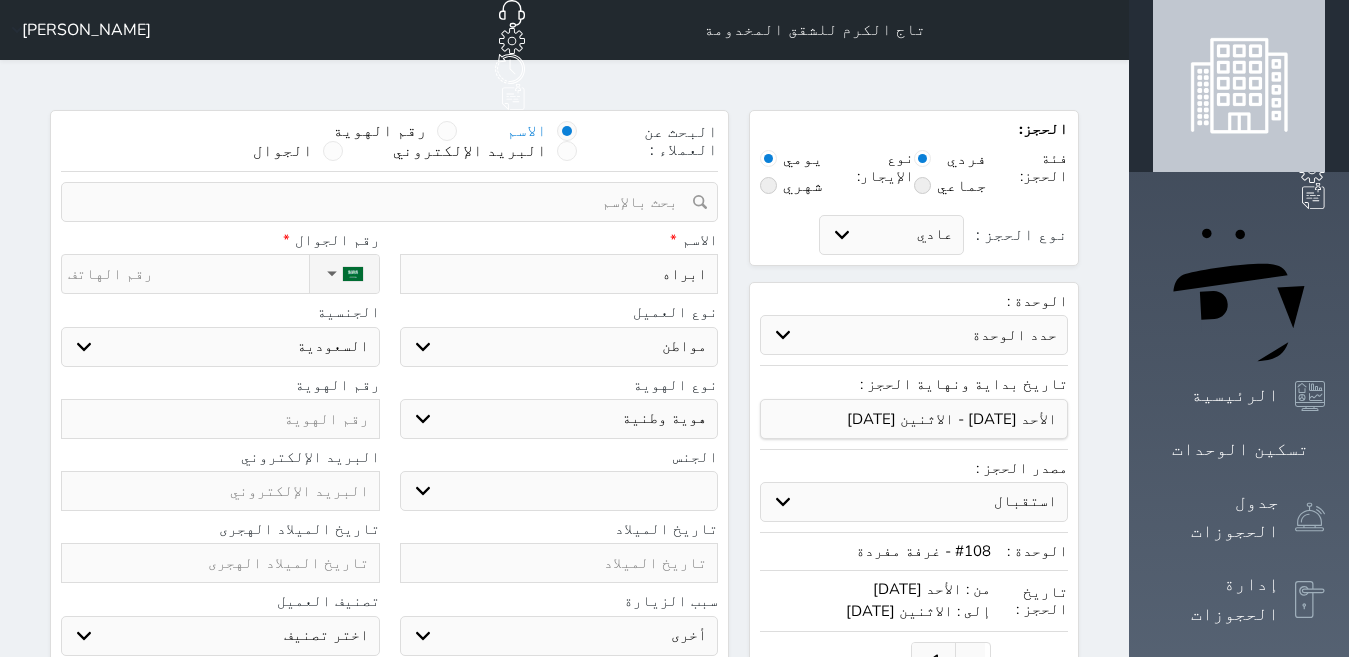 type on "[PERSON_NAME]" 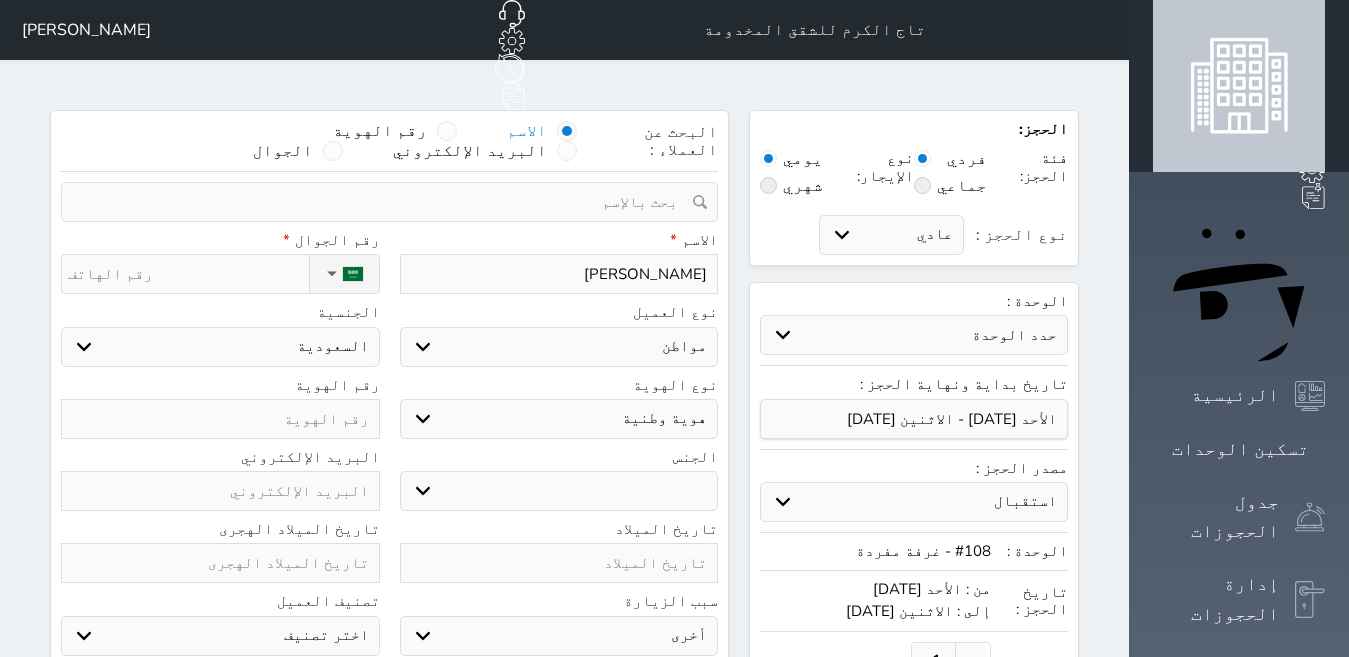 type on "[PERSON_NAME]" 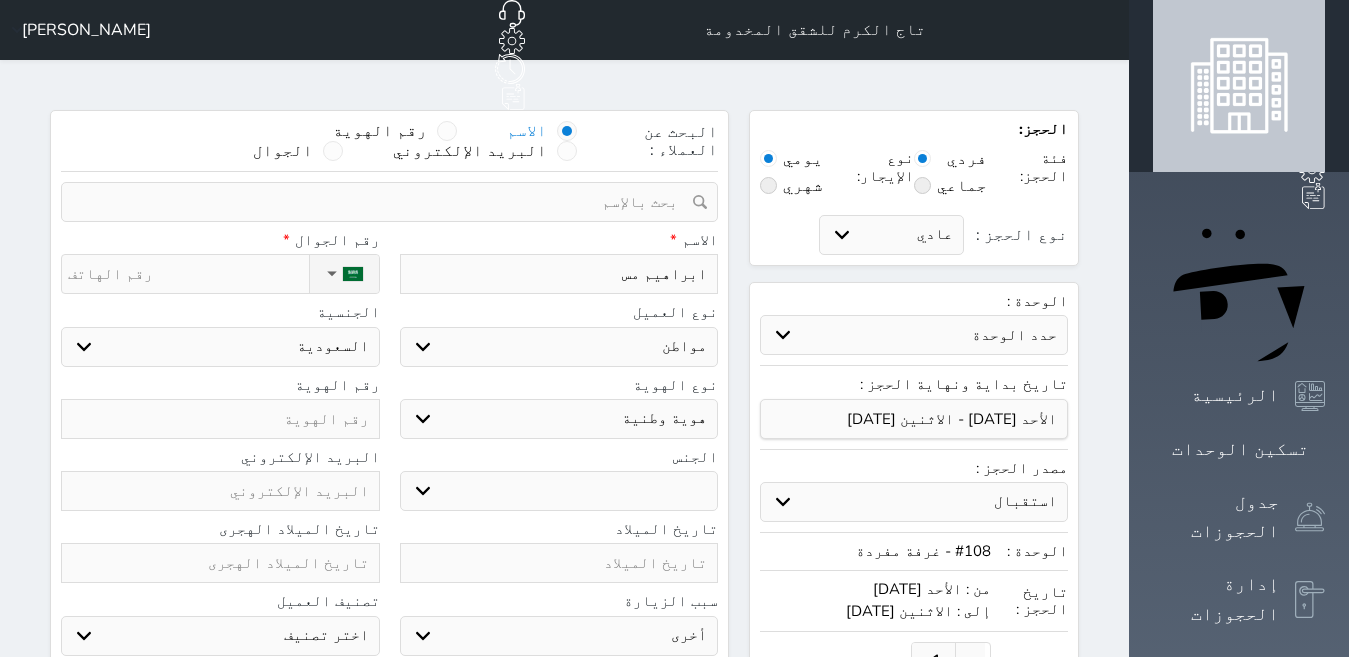 type on "[PERSON_NAME]" 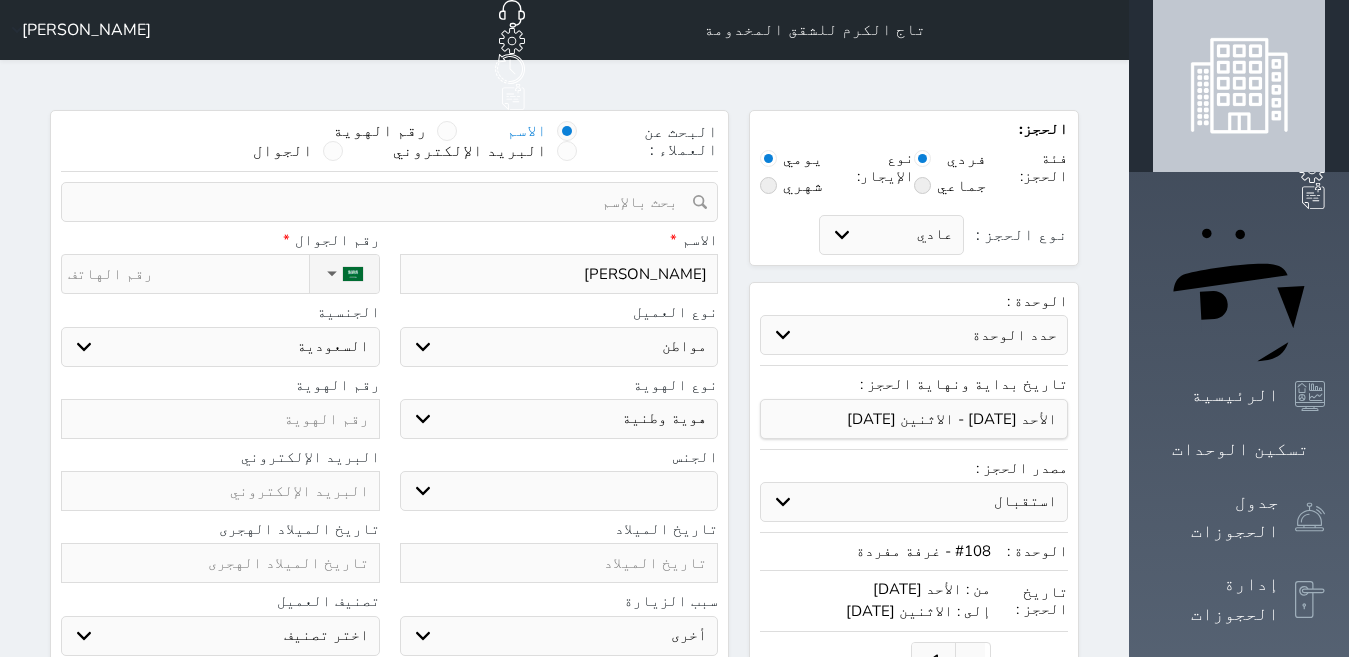 type on "[PERSON_NAME]" 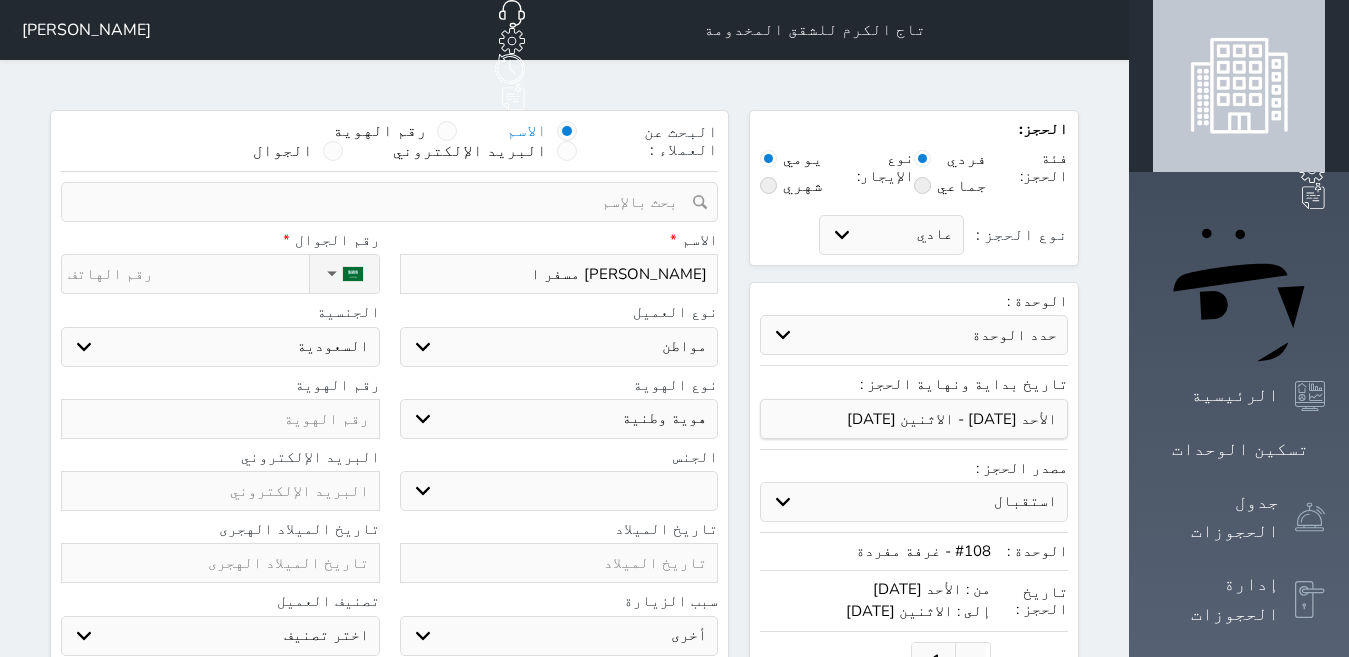 type on "[PERSON_NAME] ال" 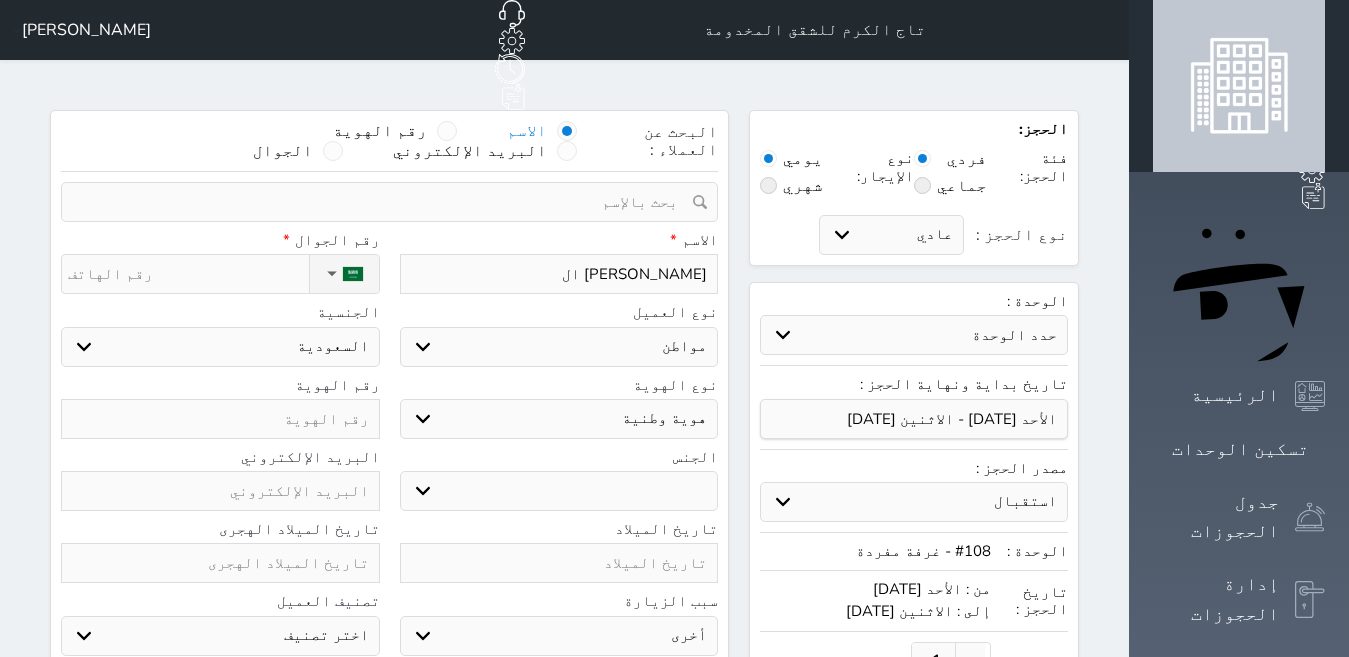 type on "ابراهيم مسفر الق" 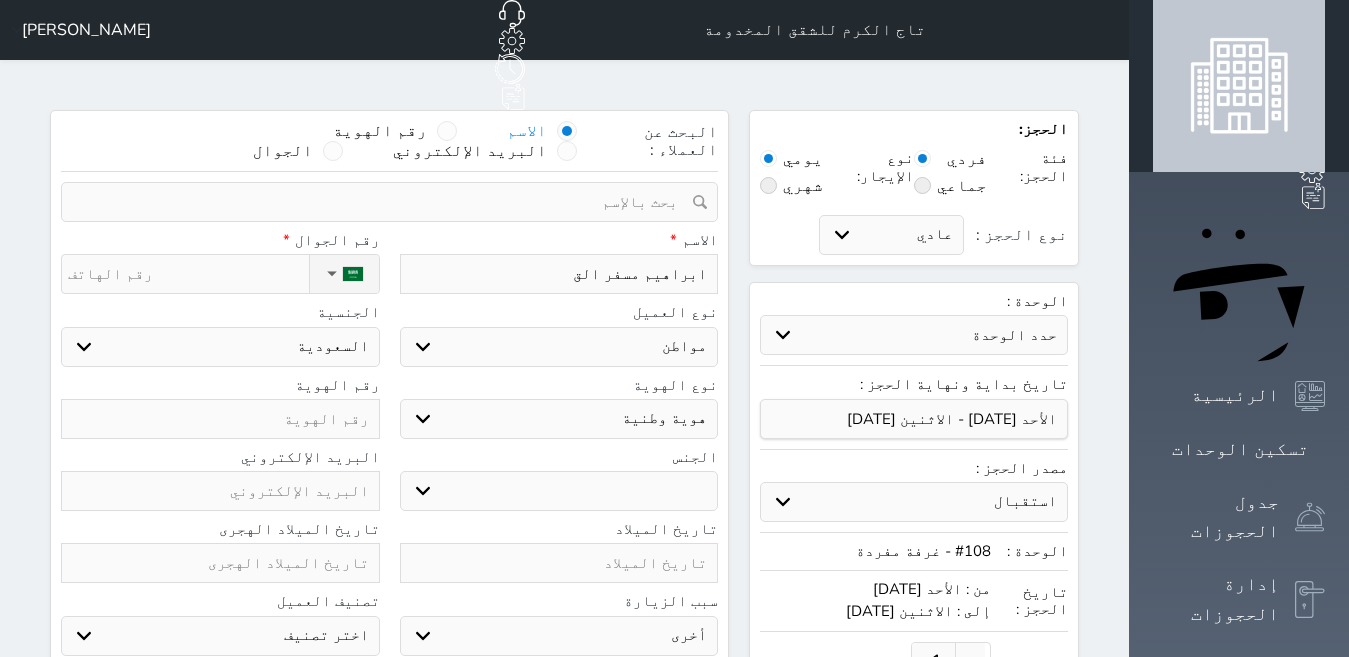 type on "ابراهيم مسفر القح" 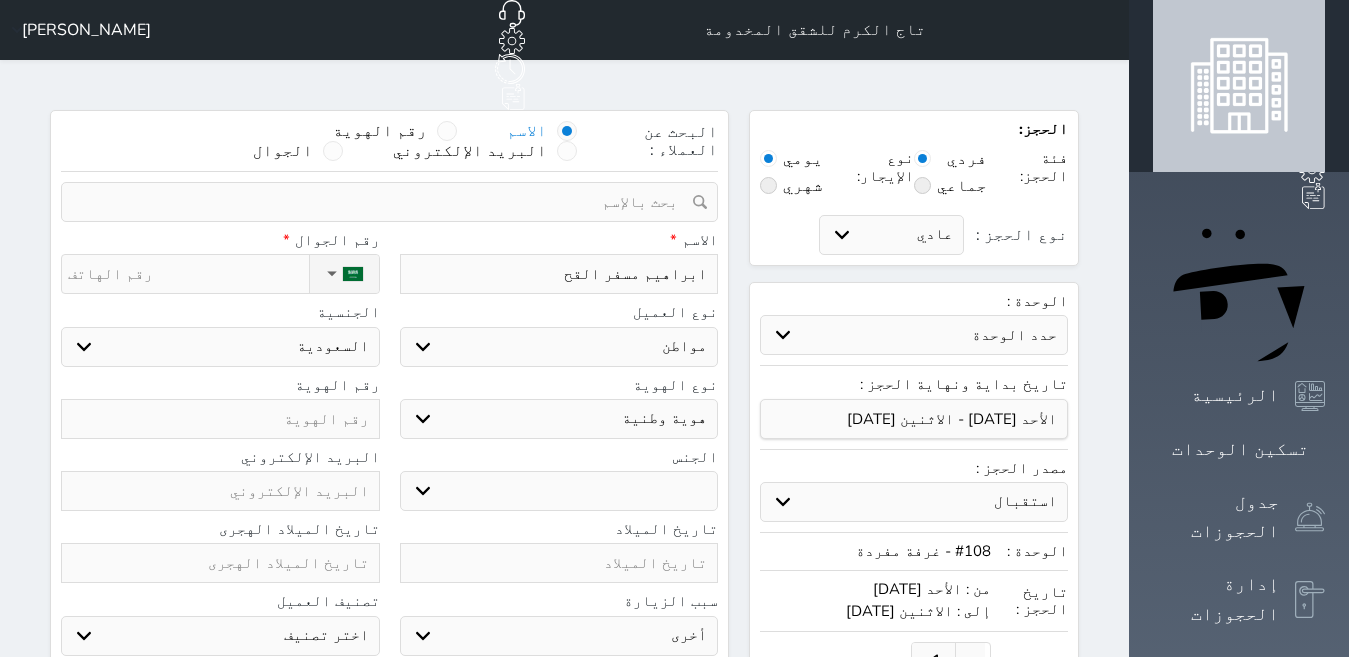 type on "ابراهيم مسفر القحط" 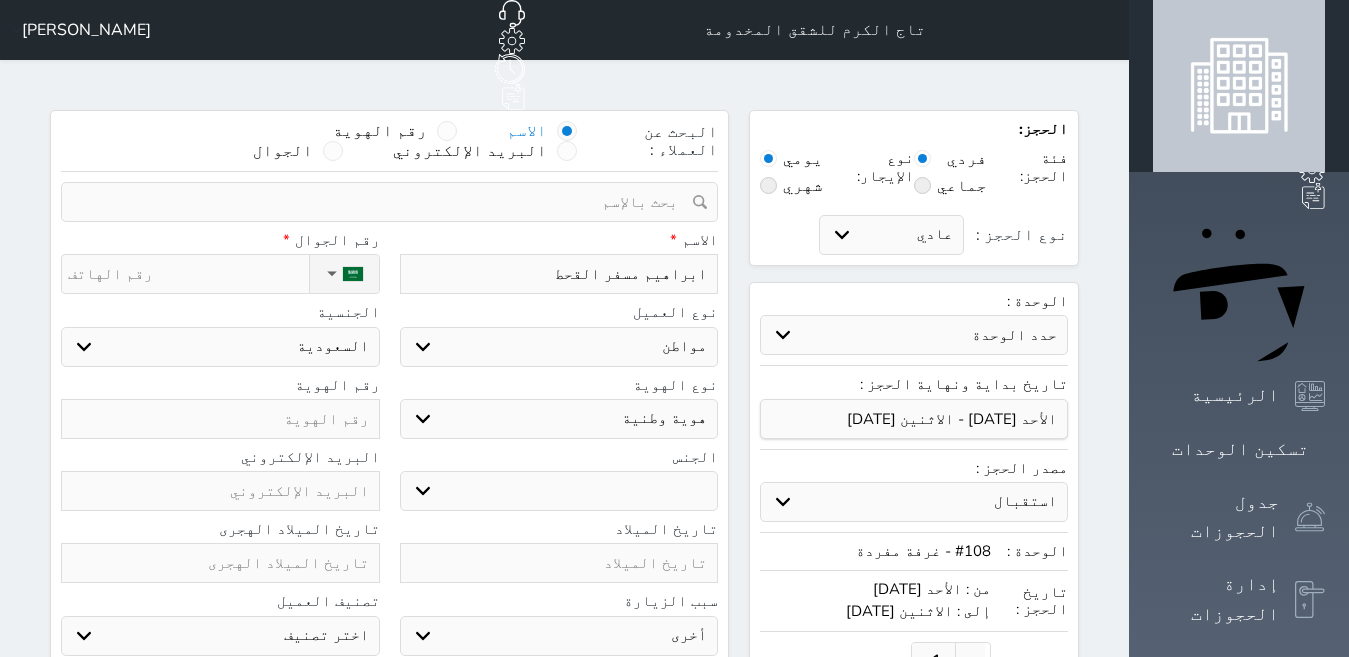 type on "[PERSON_NAME] مسفر القحطا" 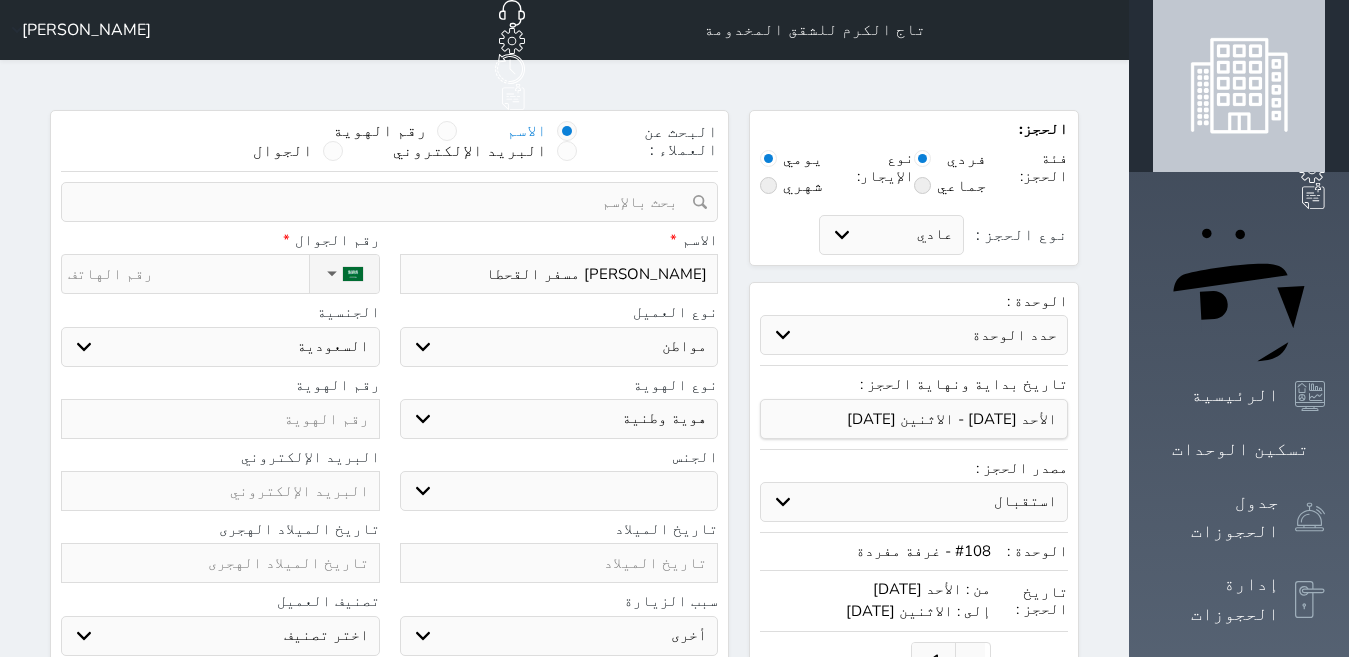type on "ابراهيم مسفر القحطان" 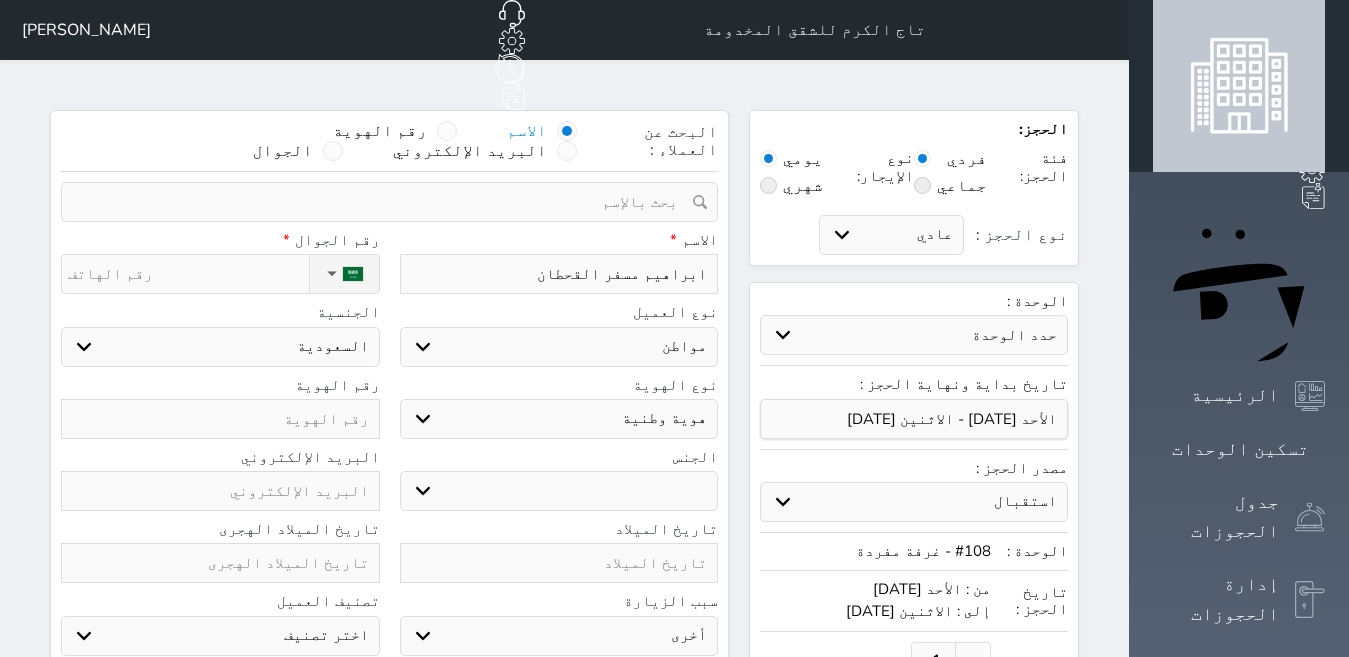 select 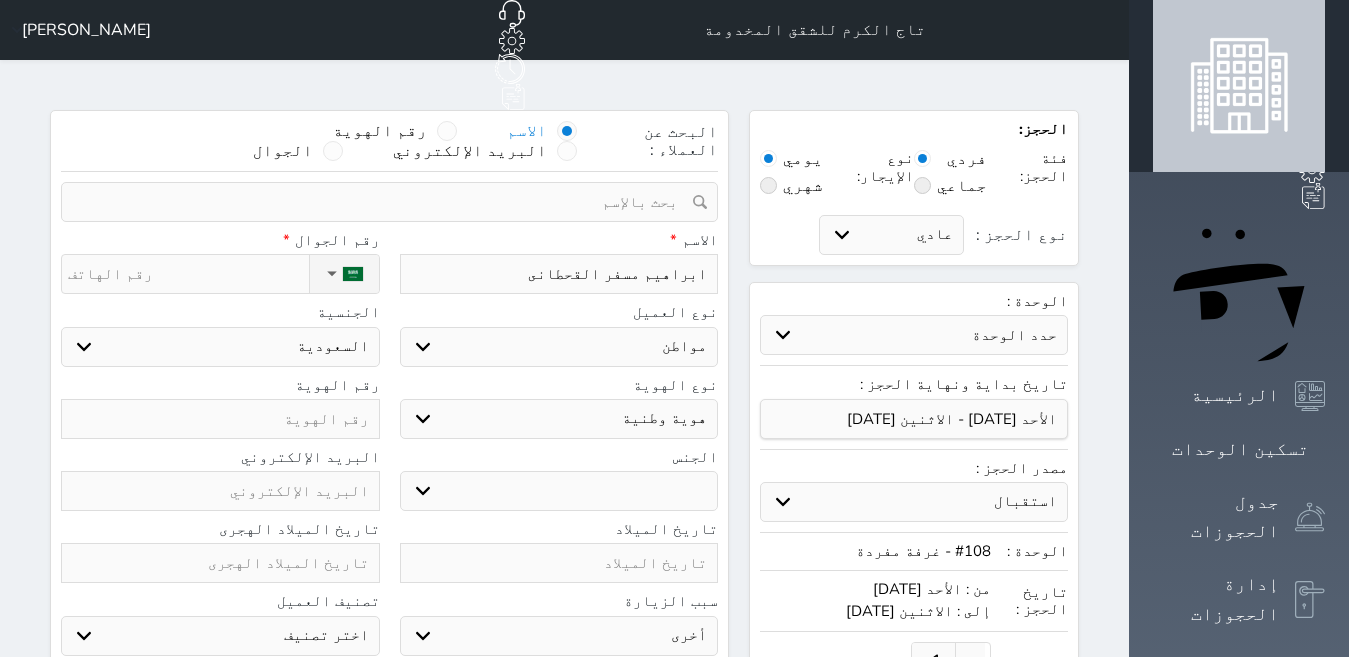 type on "ابراهيم مسفر القحطانى" 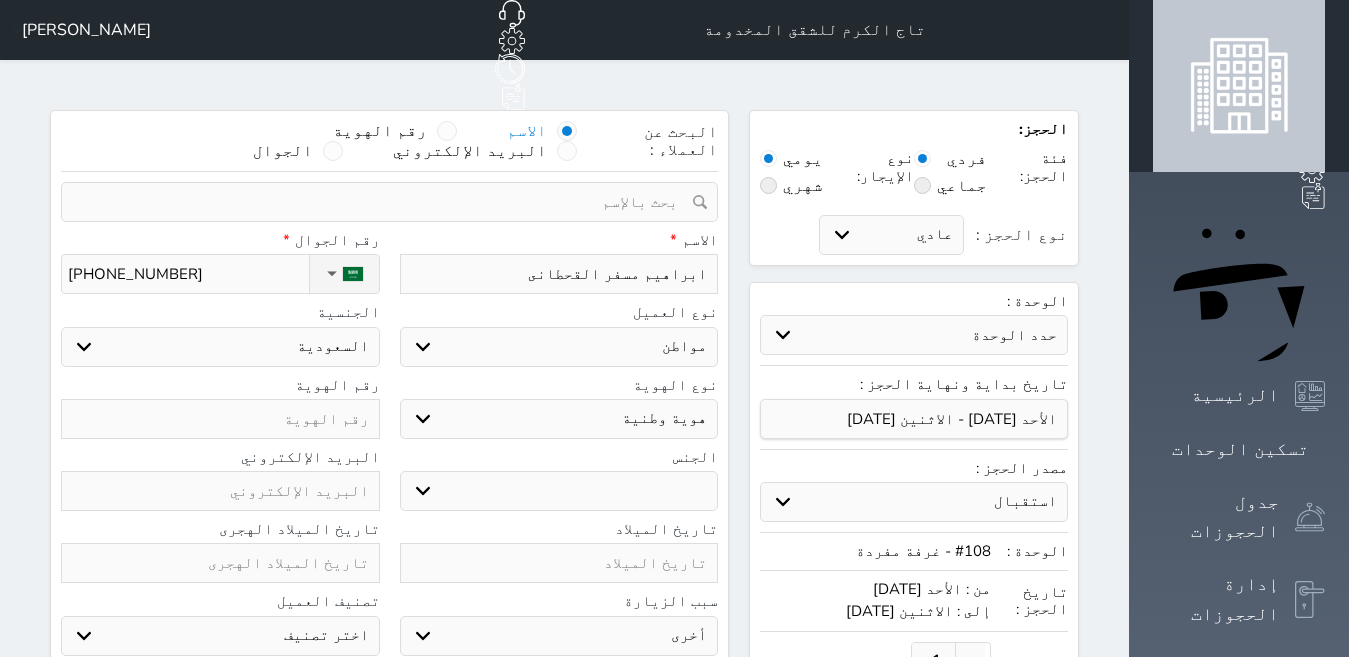 type on "[PHONE_NUMBER]" 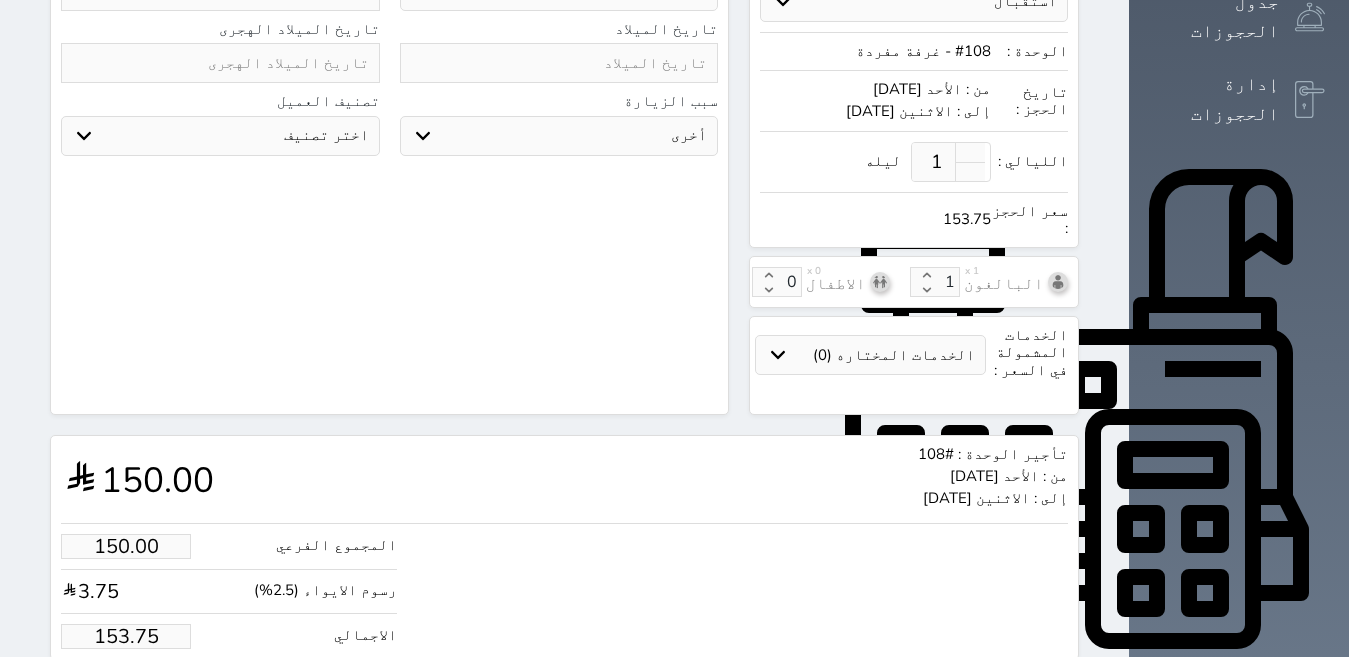 scroll, scrollTop: 652, scrollLeft: 0, axis: vertical 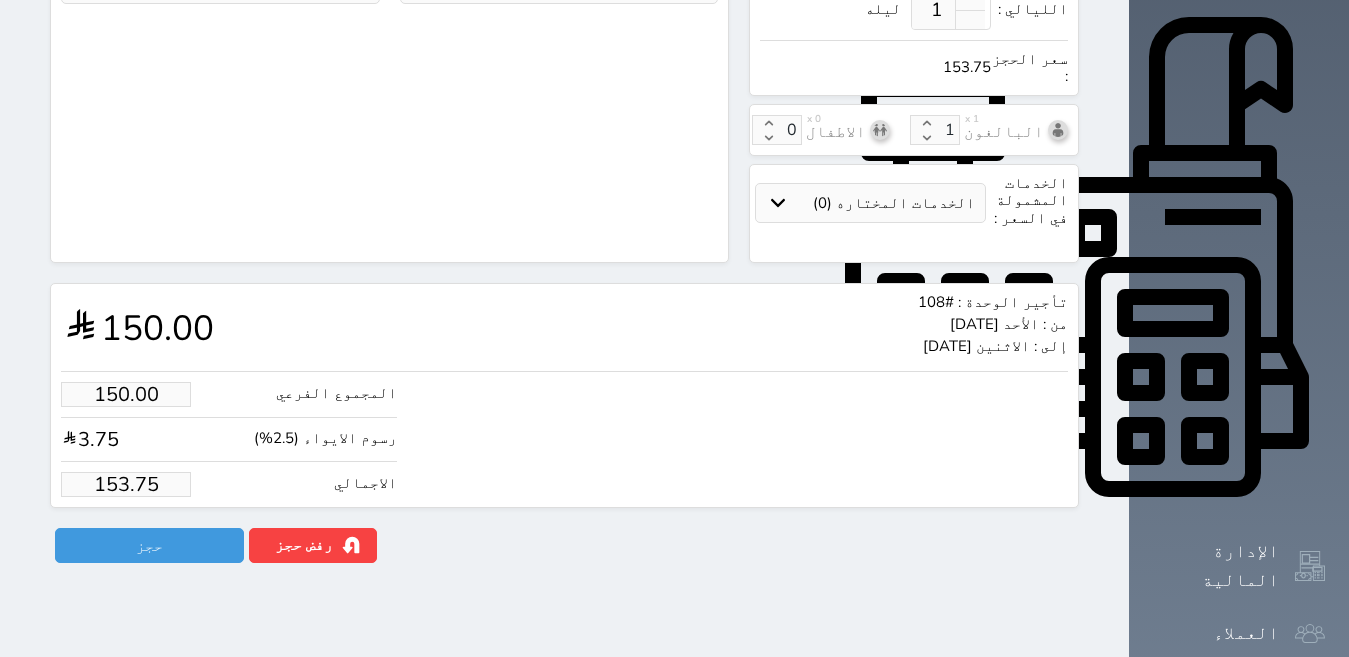 type on "1062737349" 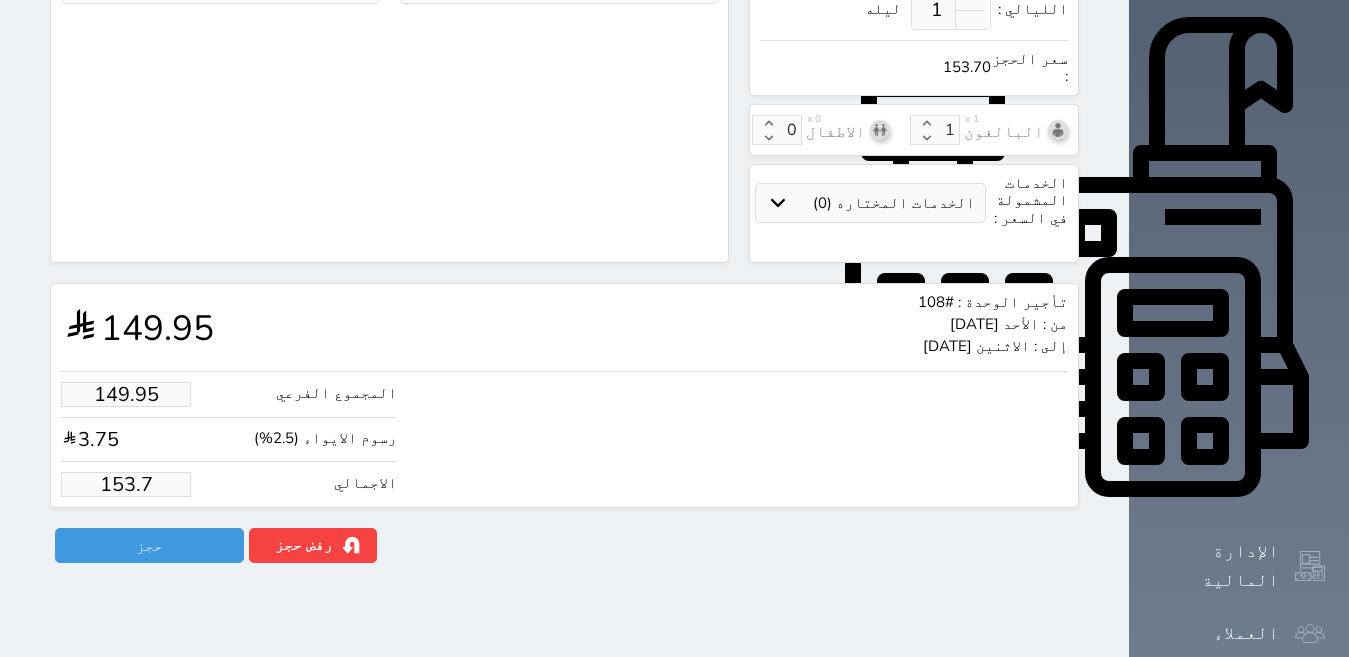 type on "149.27" 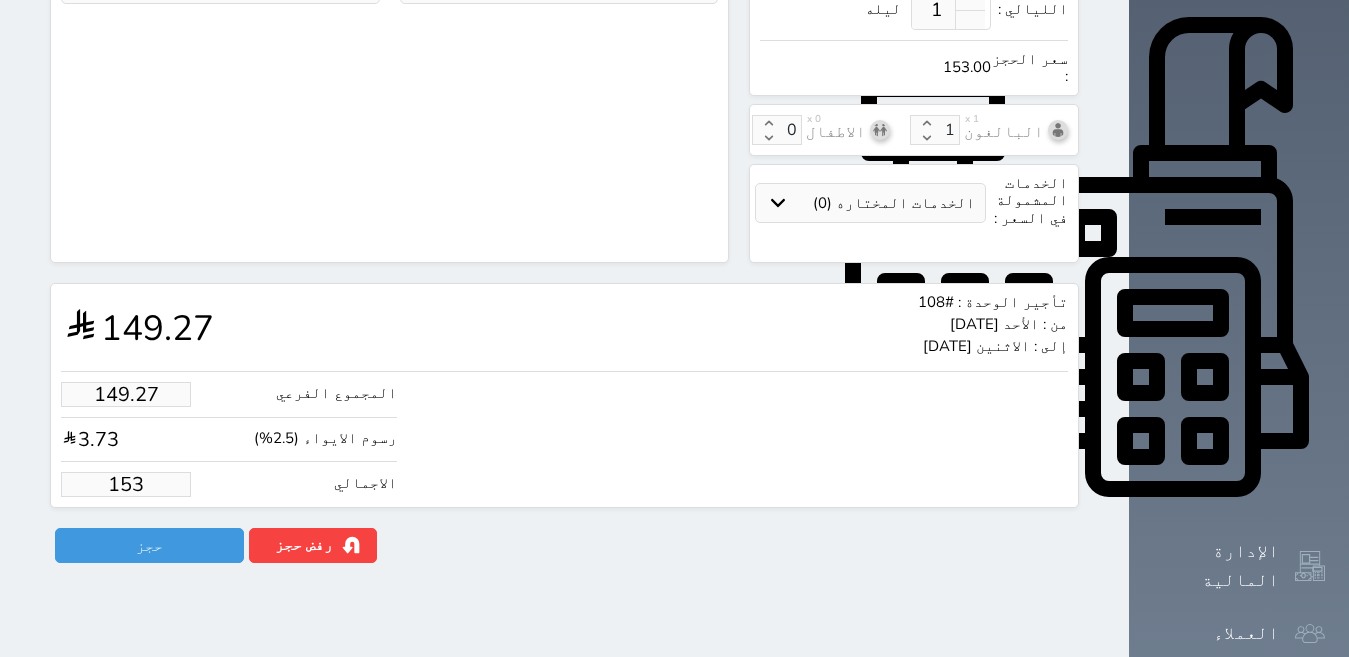 type on "14.63" 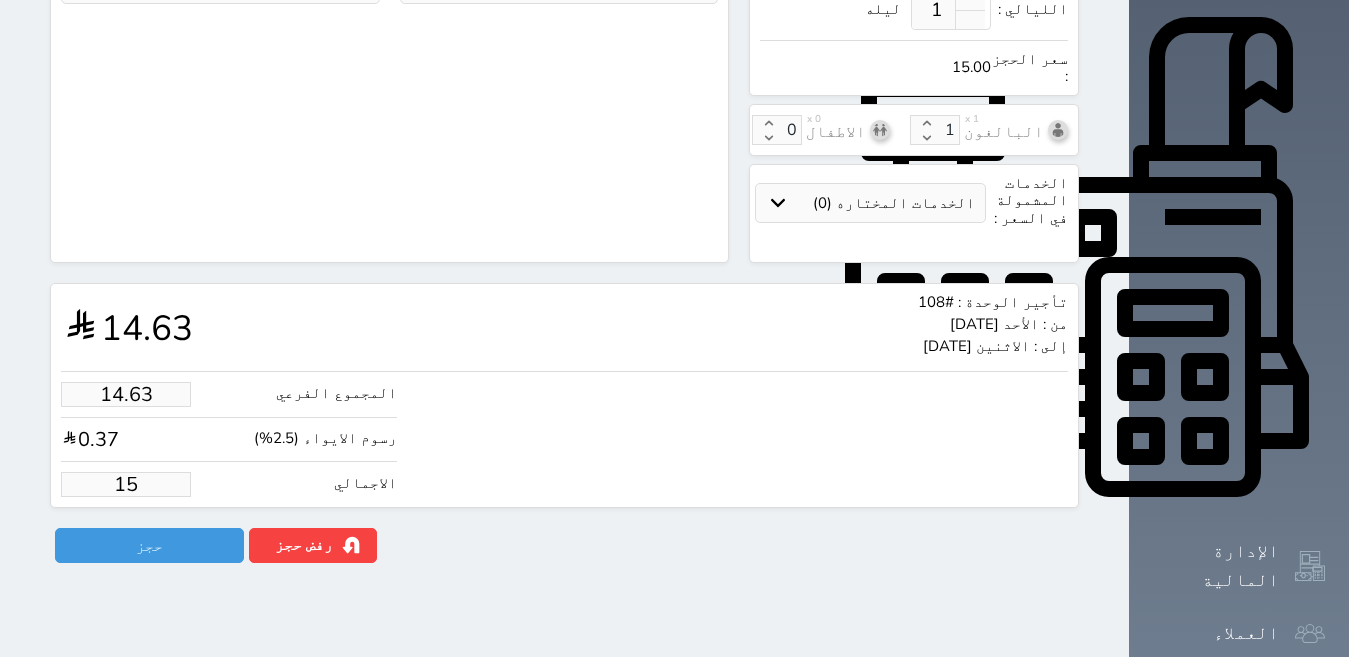 type on "1.00" 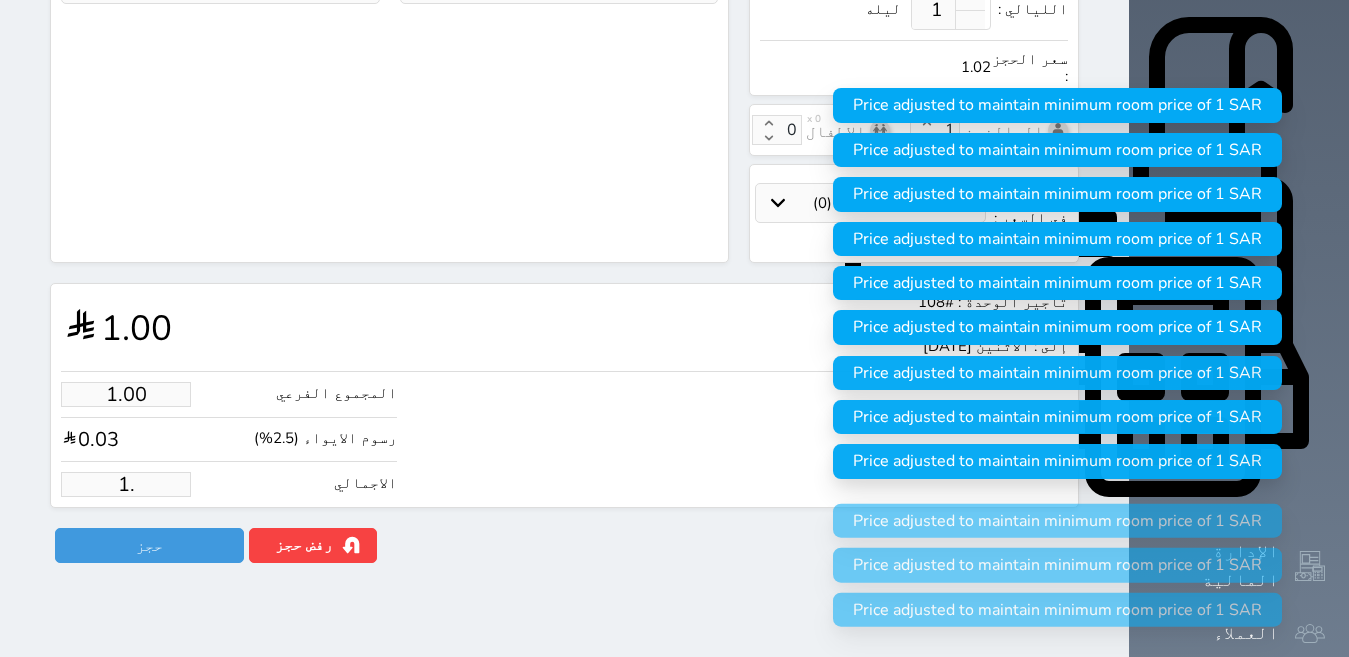 type on "1" 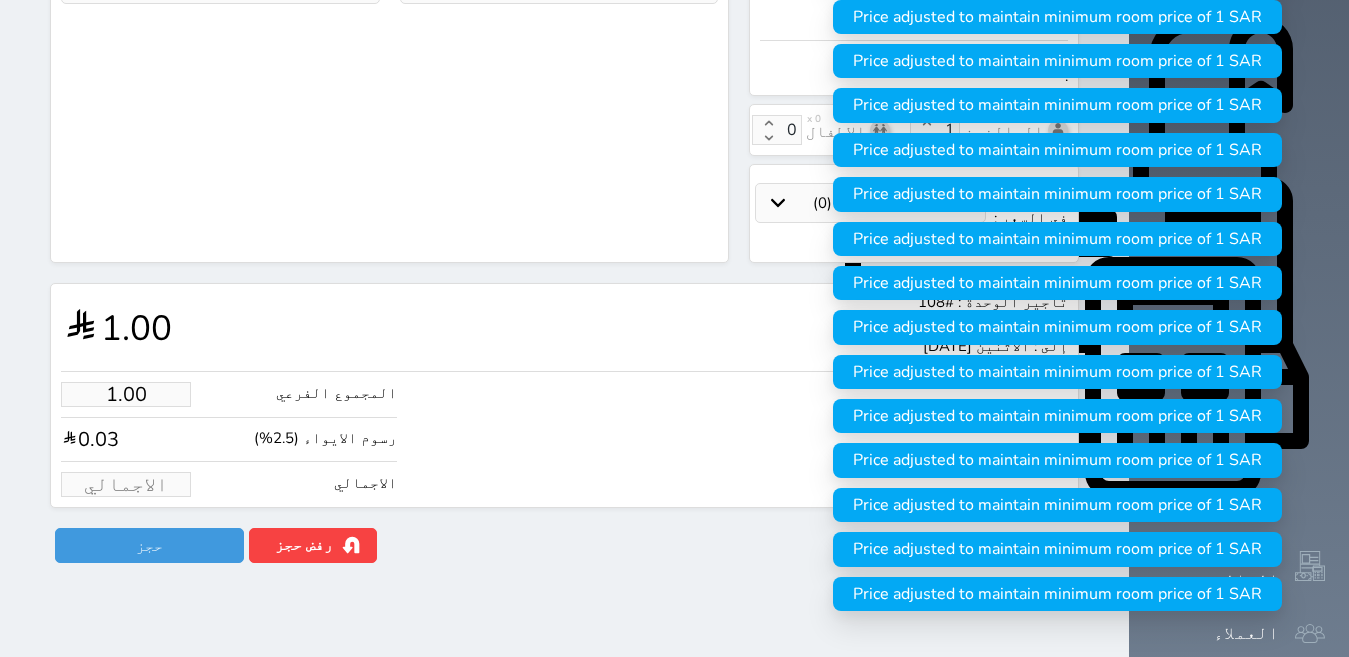 type on "1" 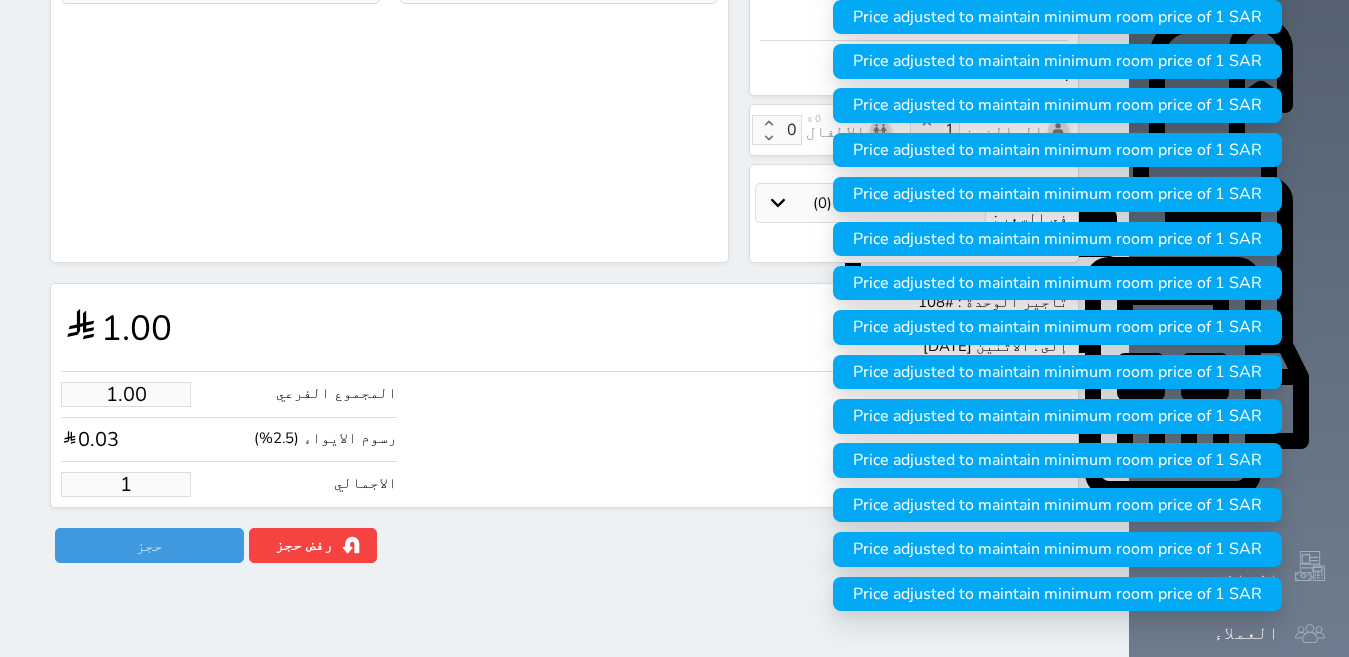 type on "9.76" 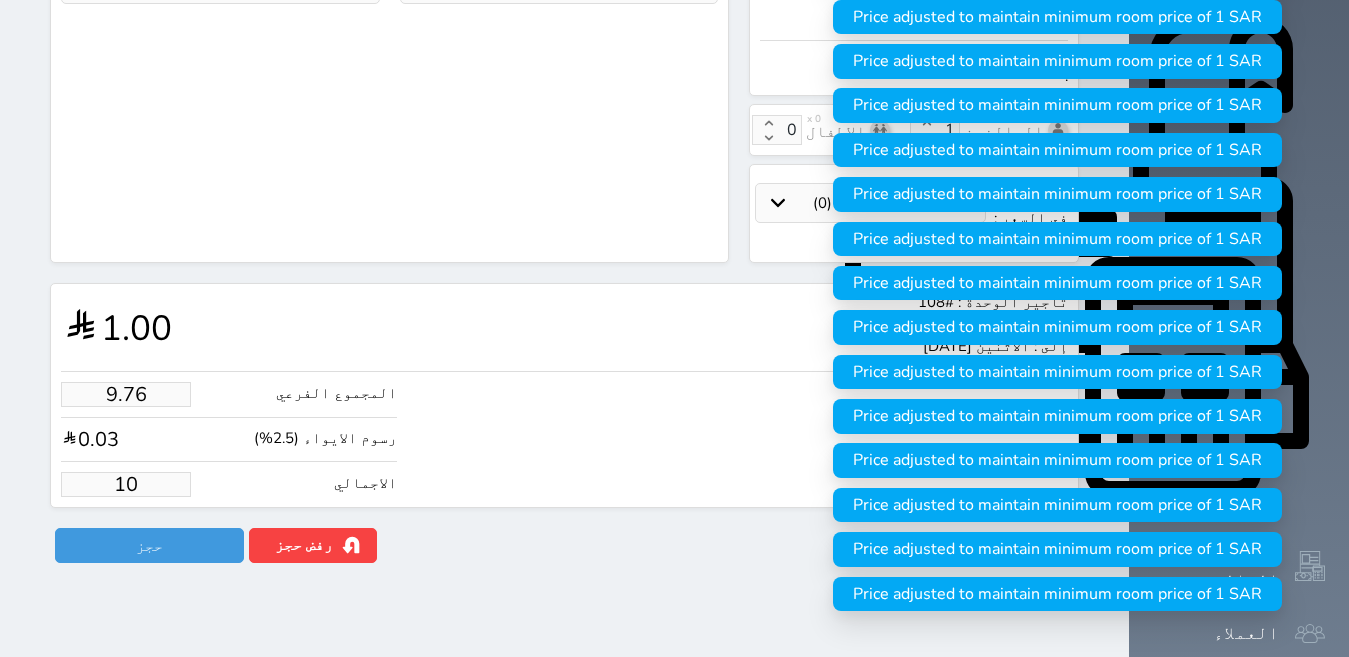 type on "97.56" 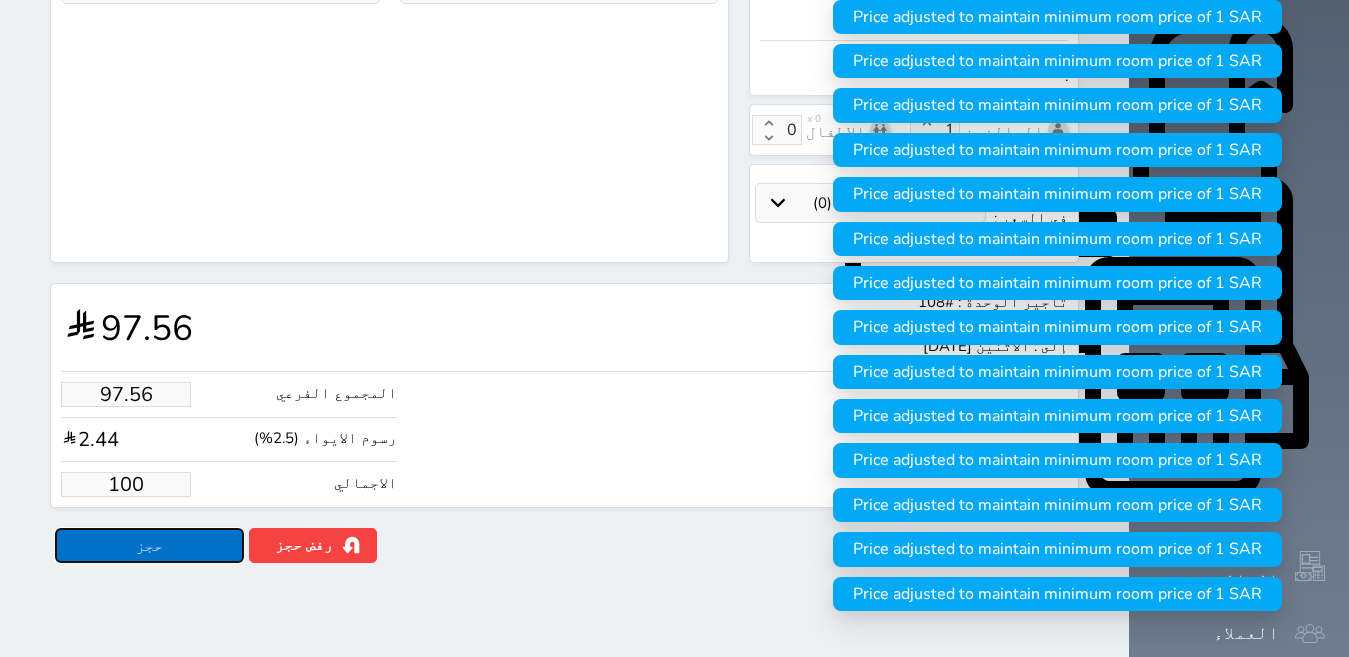 click on "حجز" at bounding box center [149, 545] 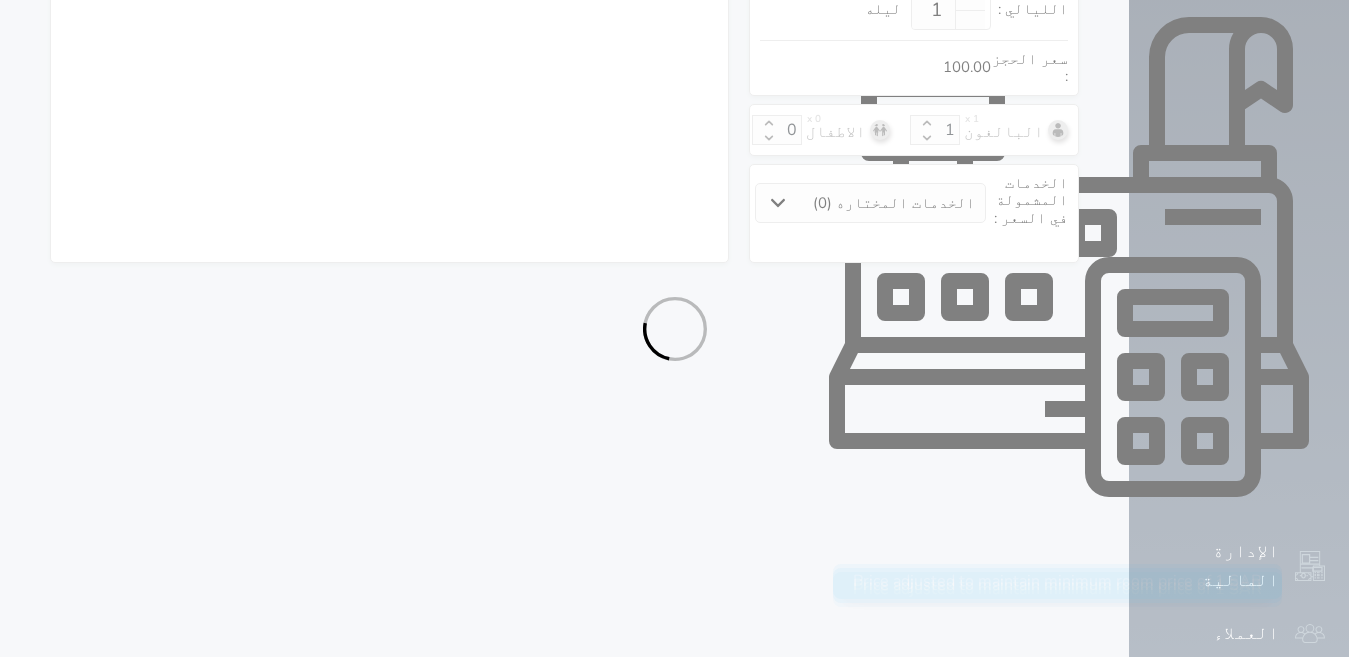 select on "1" 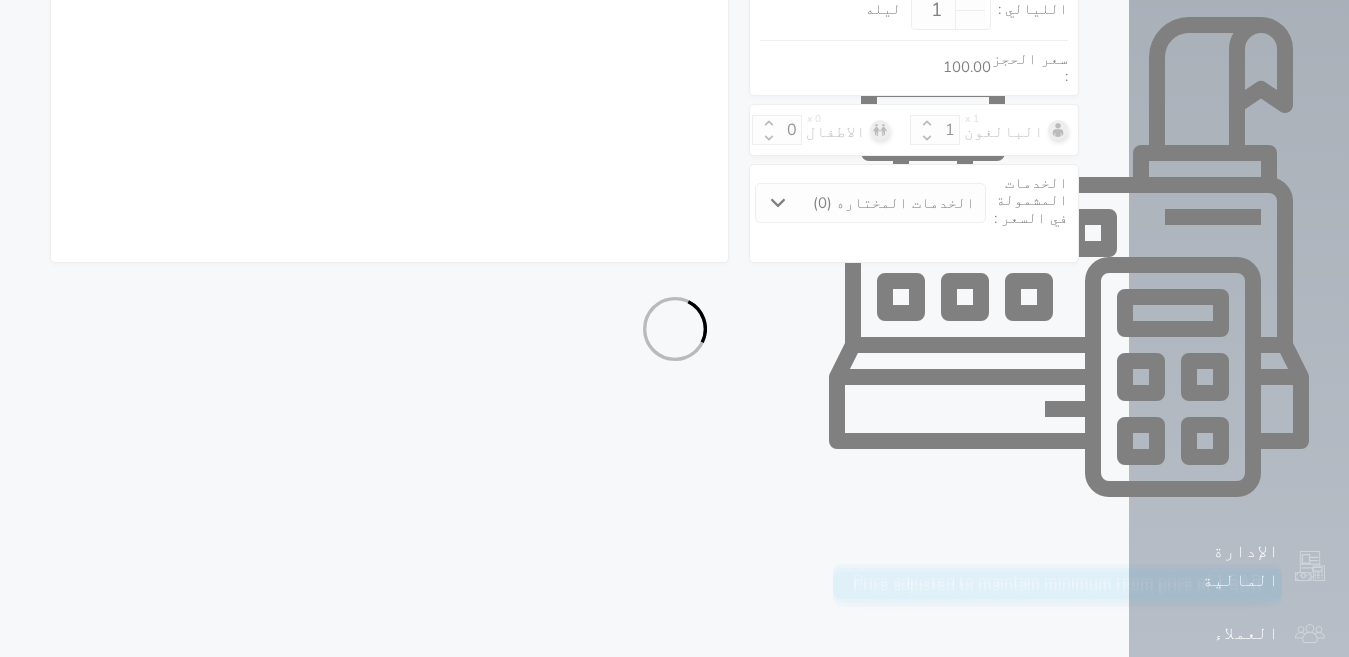 select on "113" 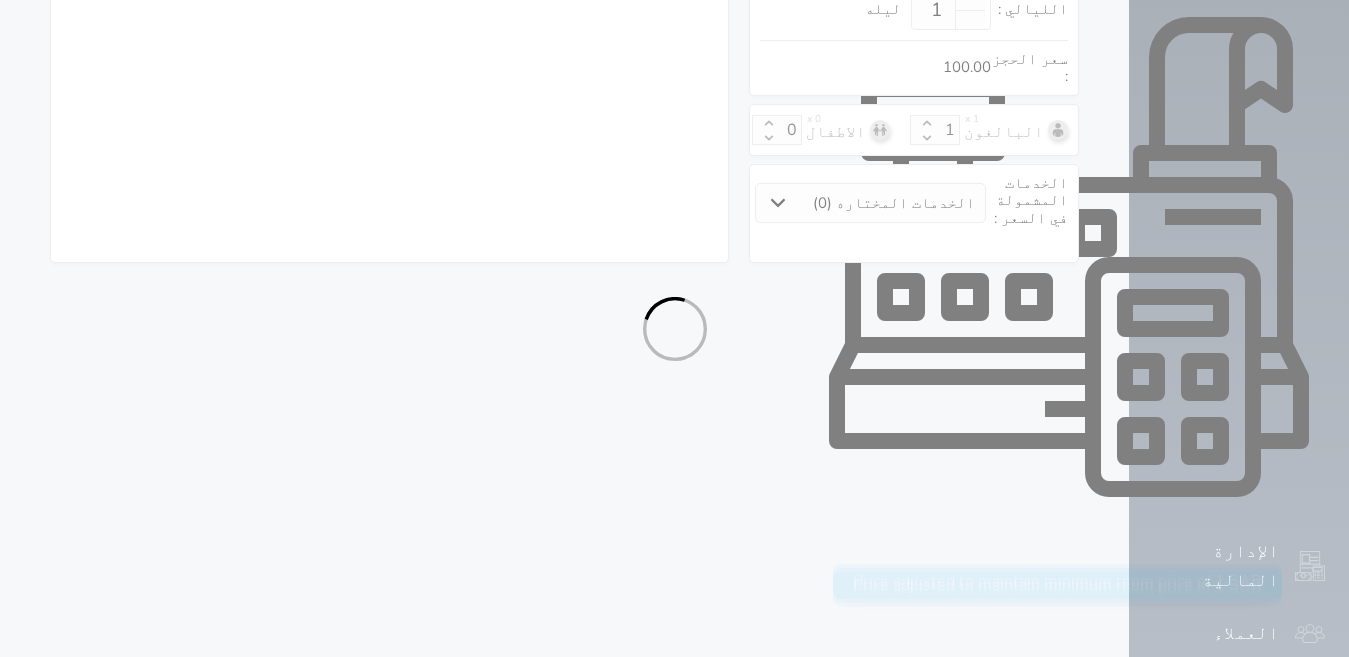 select on "1" 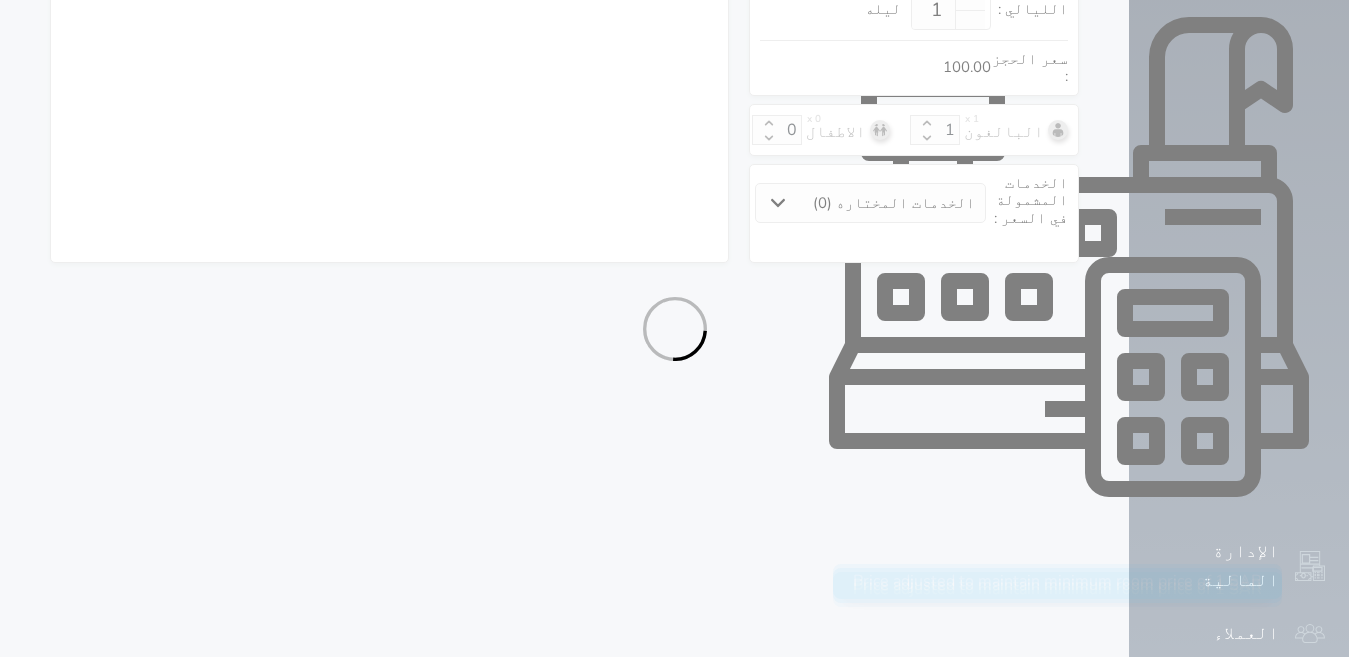 select on "7" 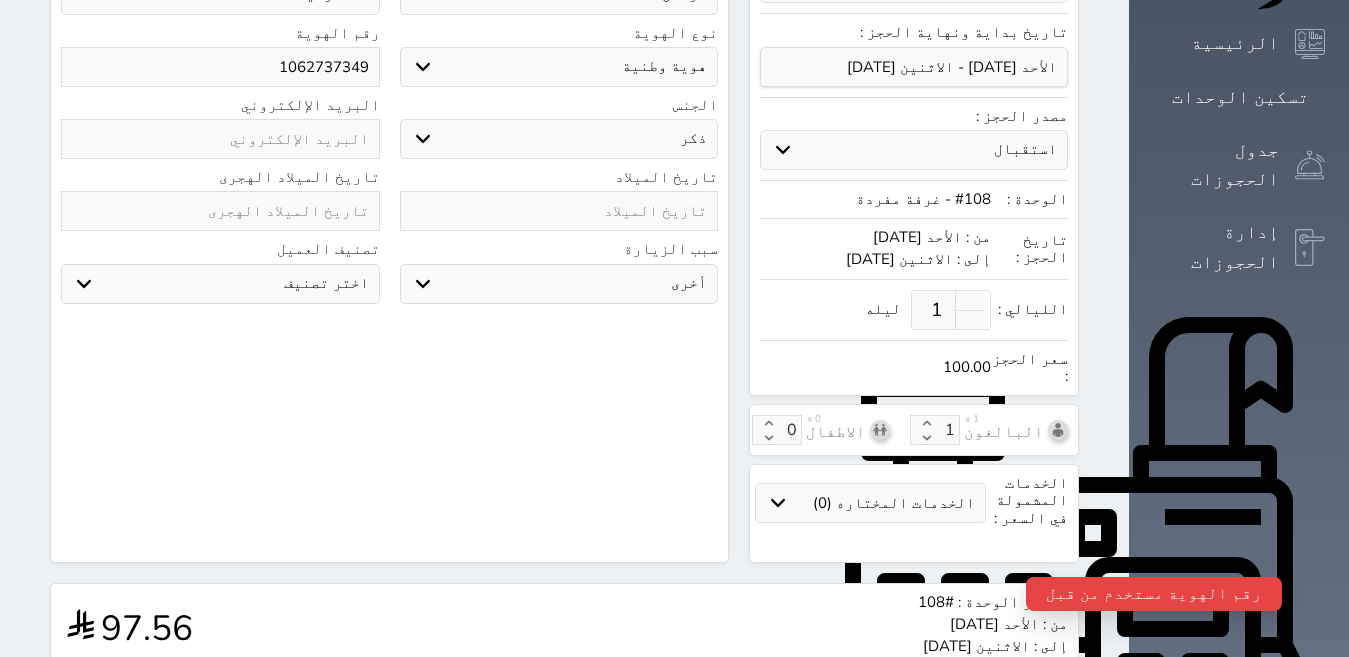 scroll, scrollTop: 252, scrollLeft: 0, axis: vertical 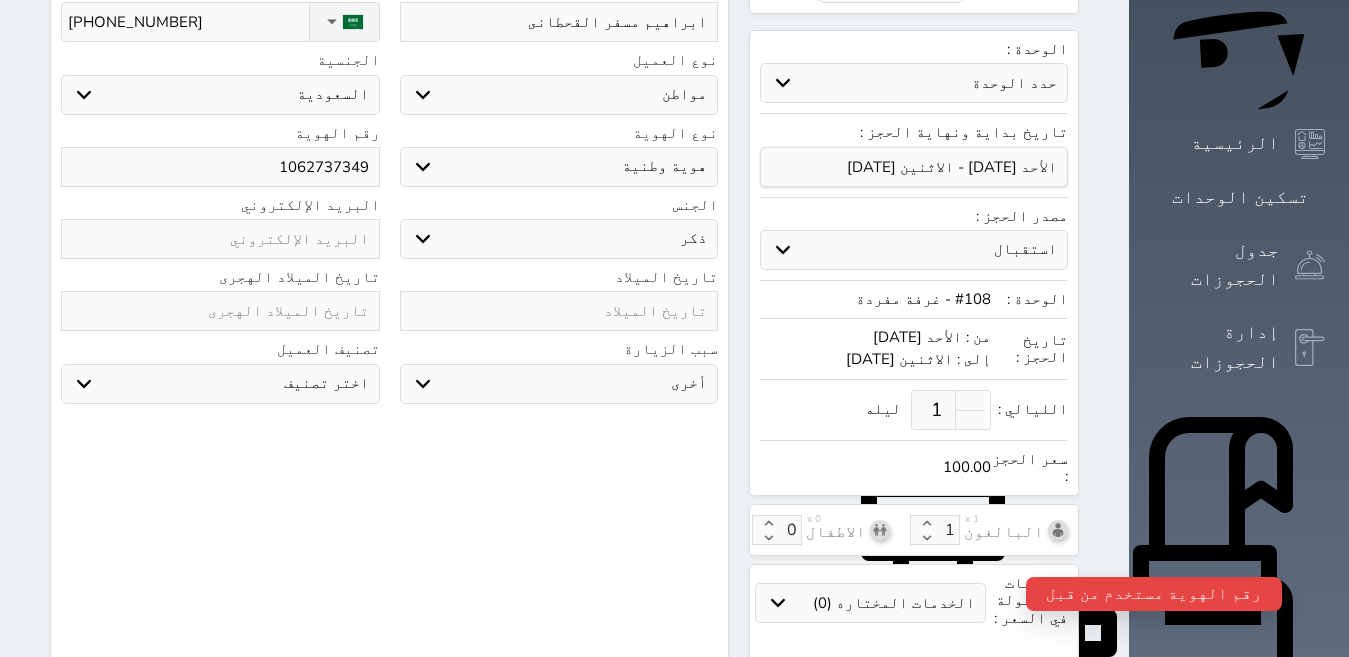 click on "1062737349" at bounding box center [220, 167] 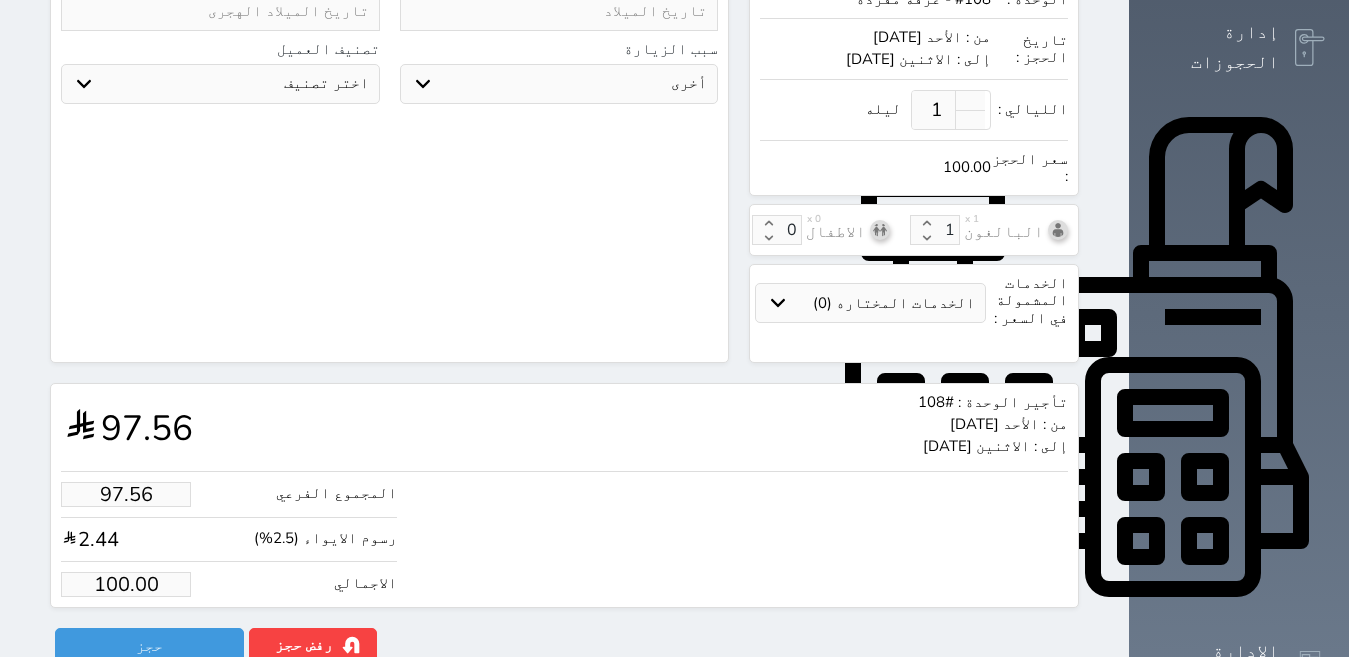 scroll, scrollTop: 652, scrollLeft: 0, axis: vertical 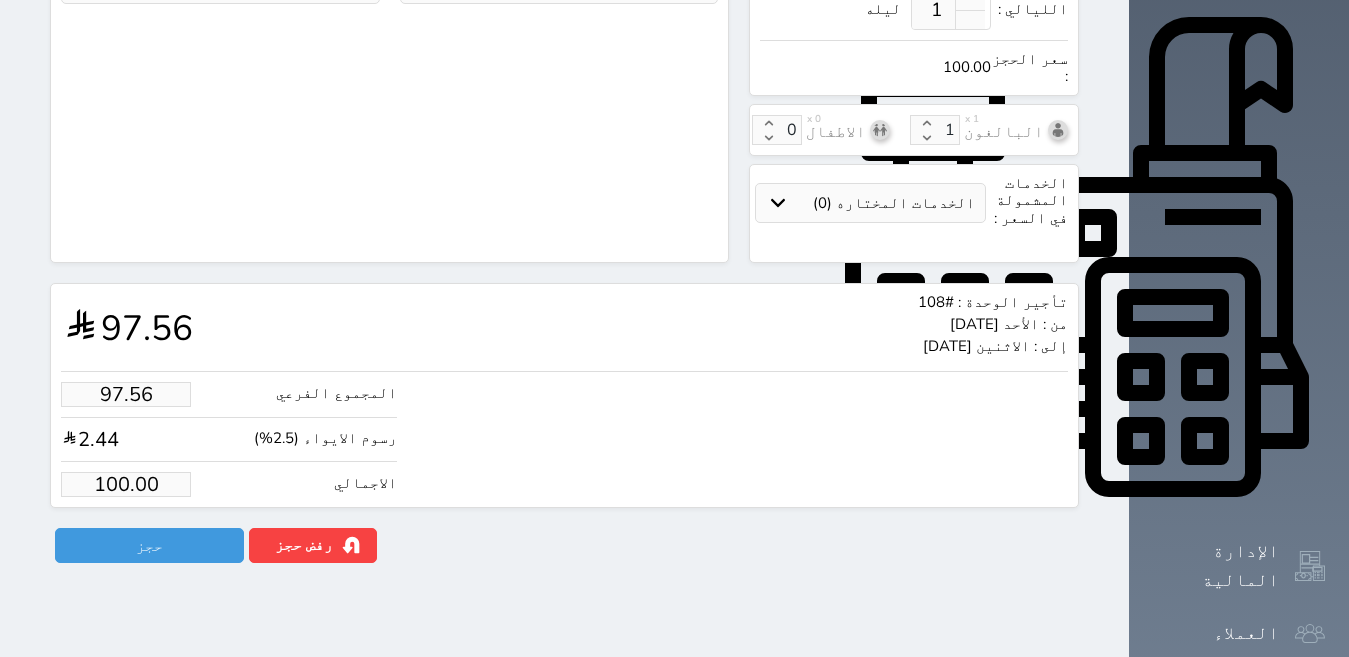 type on "1062737344" 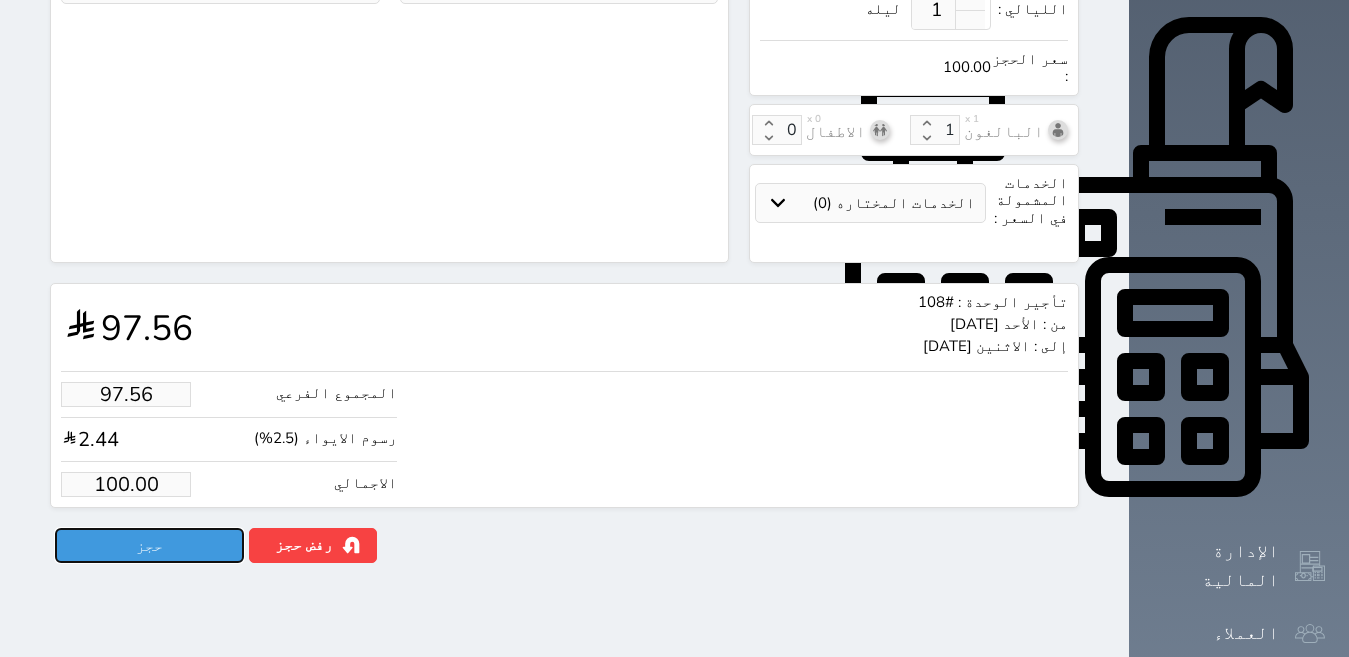 click on "حجز" at bounding box center [149, 545] 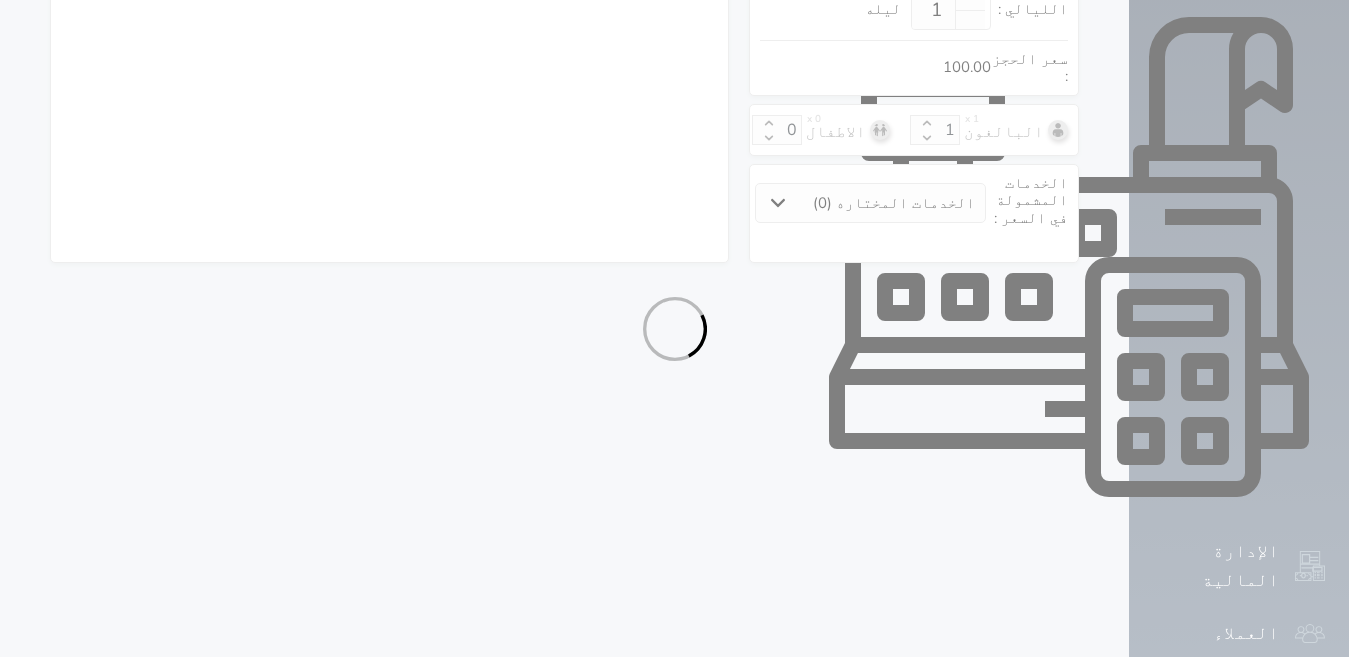 select on "1" 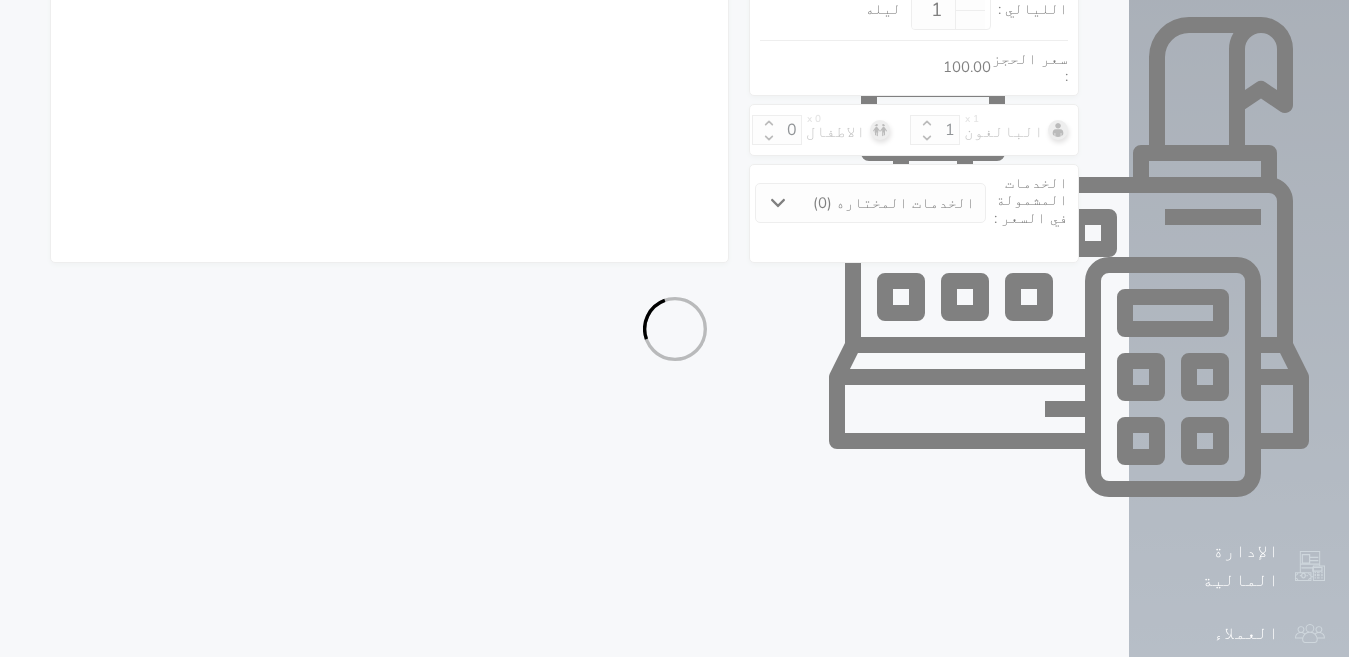 select on "113" 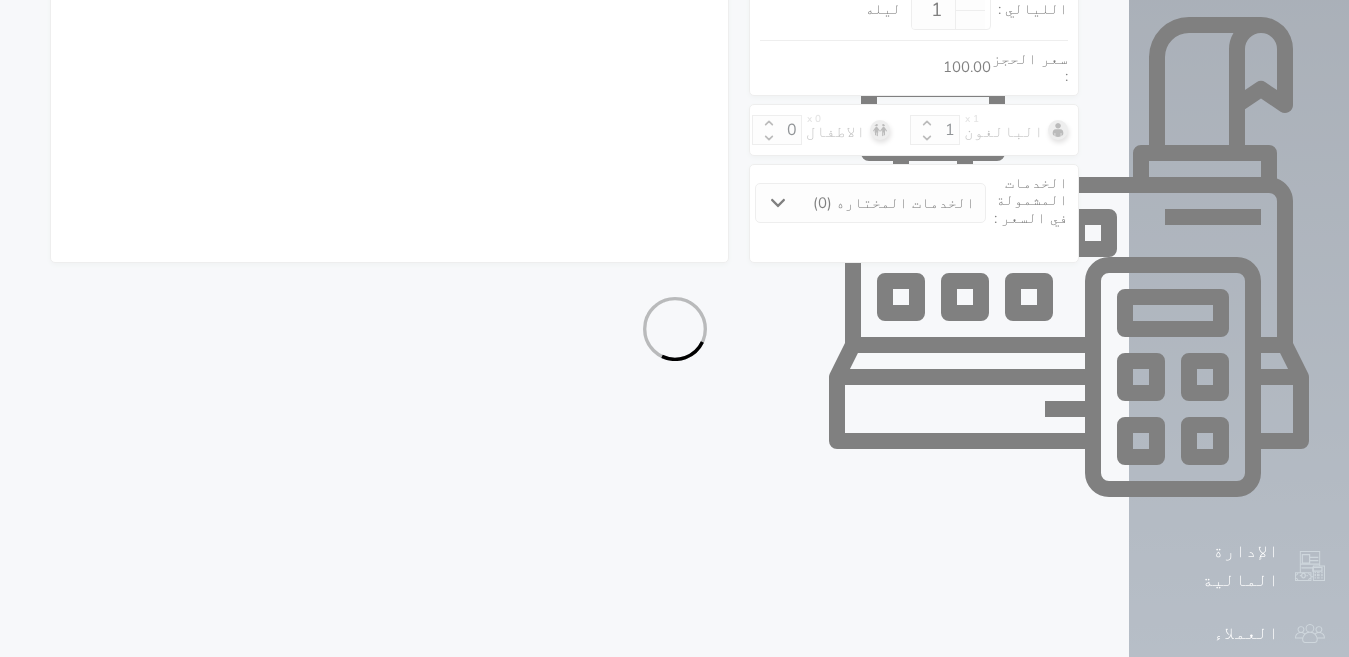 select on "1" 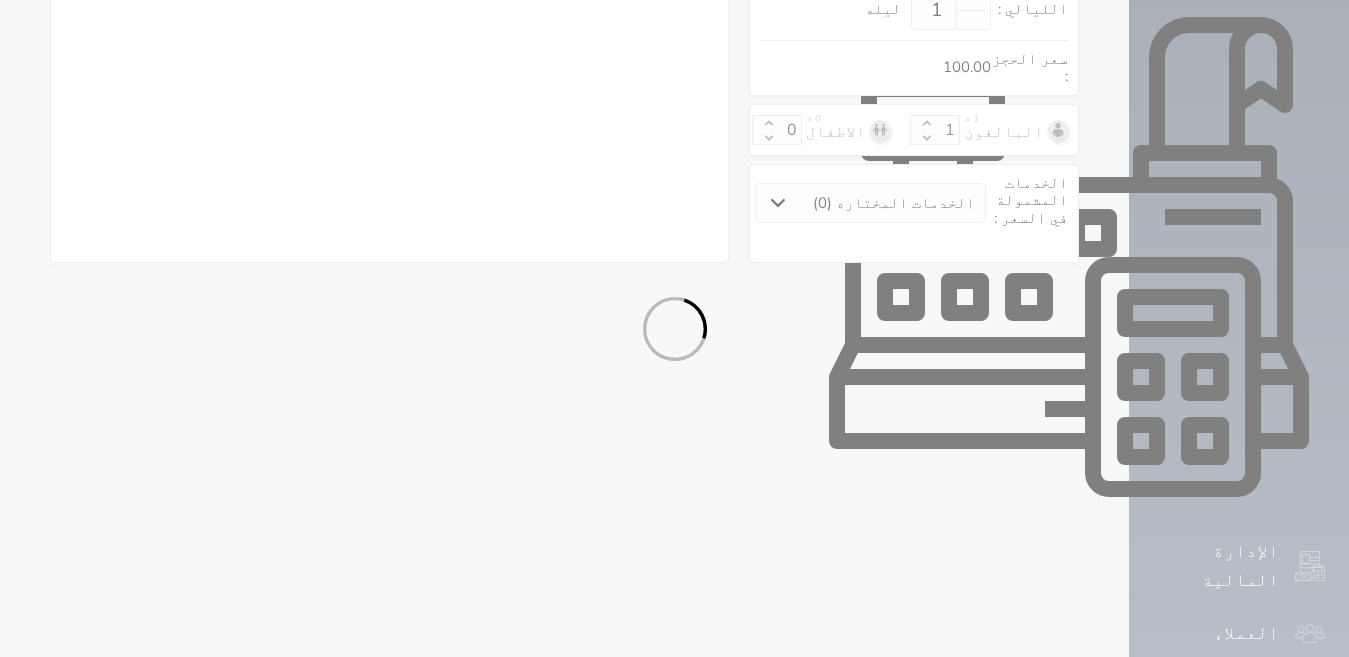 select on "7" 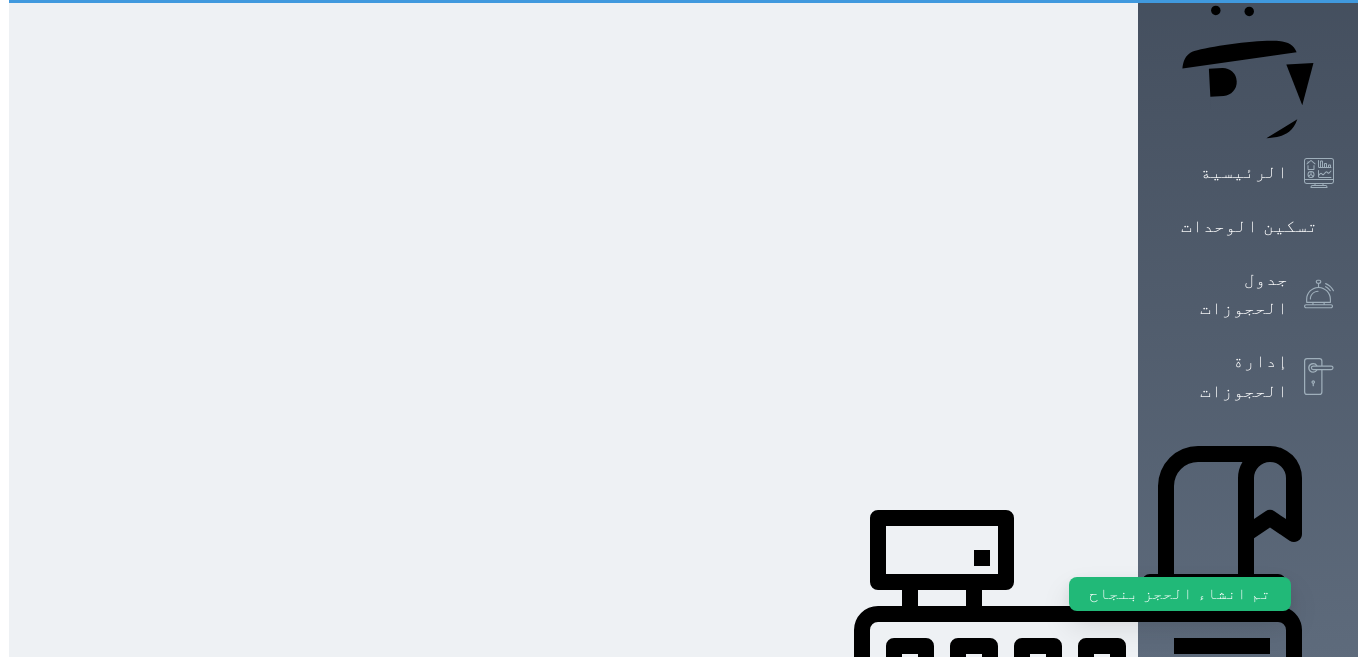 scroll, scrollTop: 0, scrollLeft: 0, axis: both 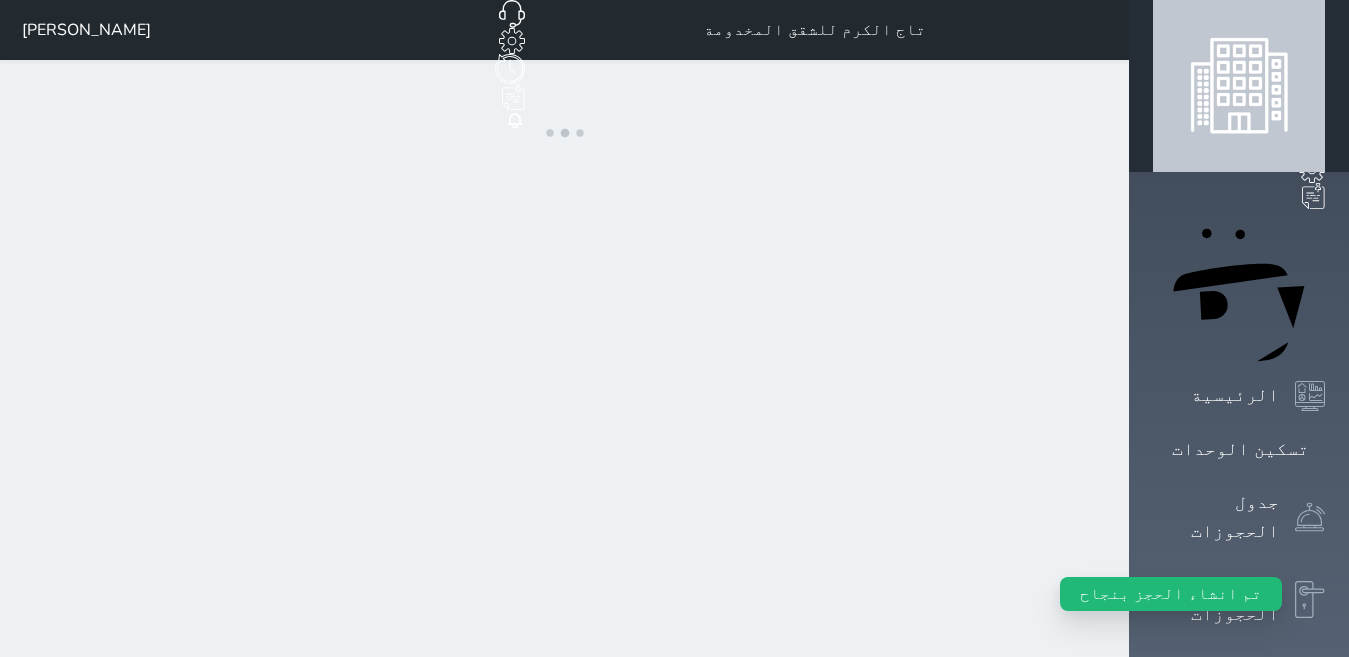 select on "1" 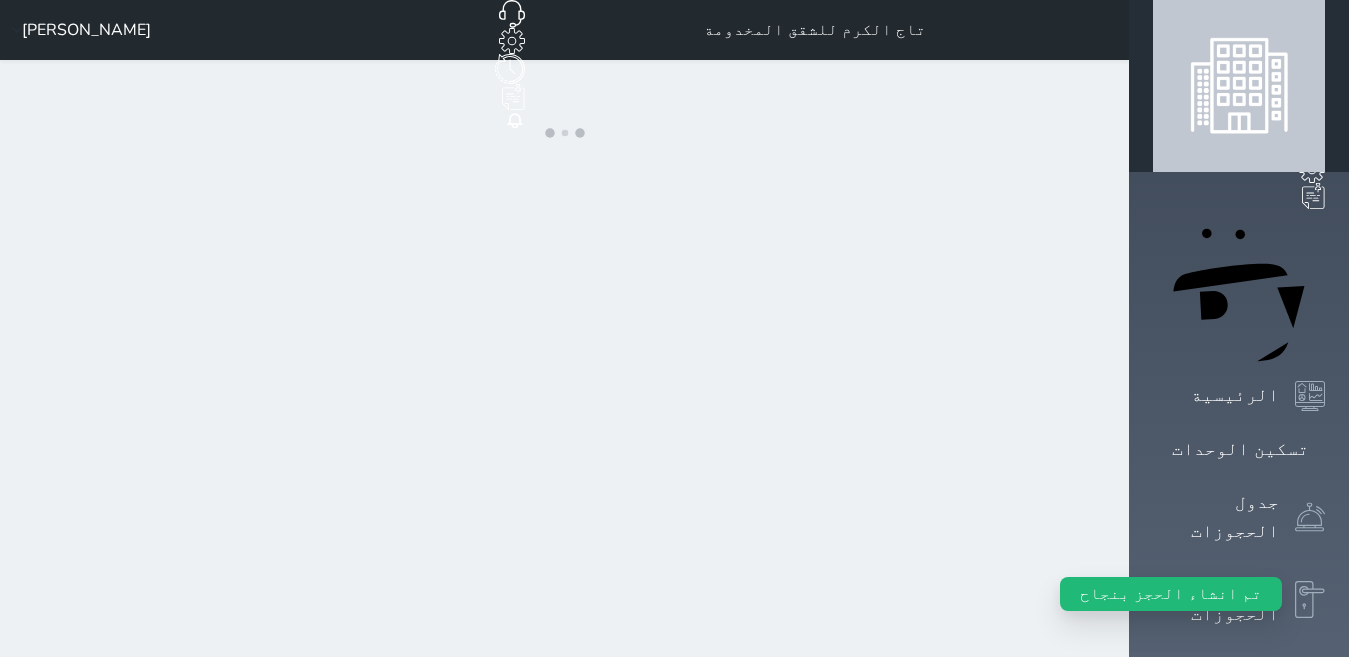 select on "1" 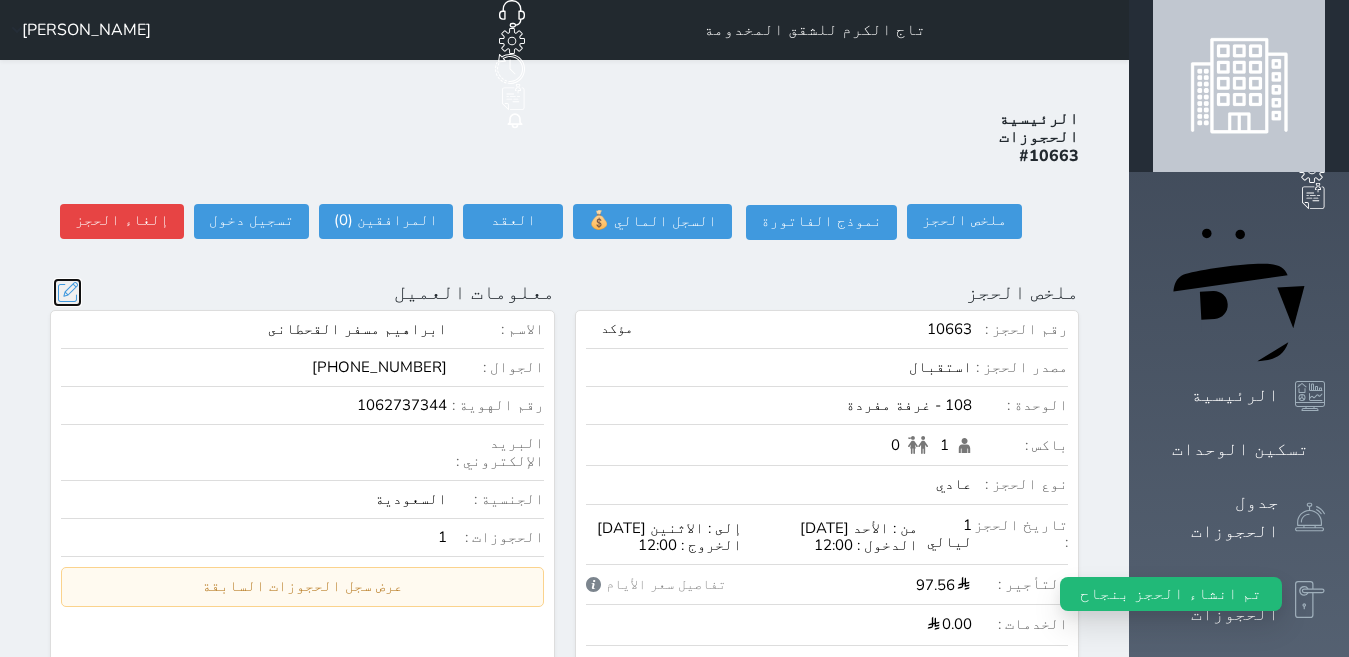 click at bounding box center [67, 292] 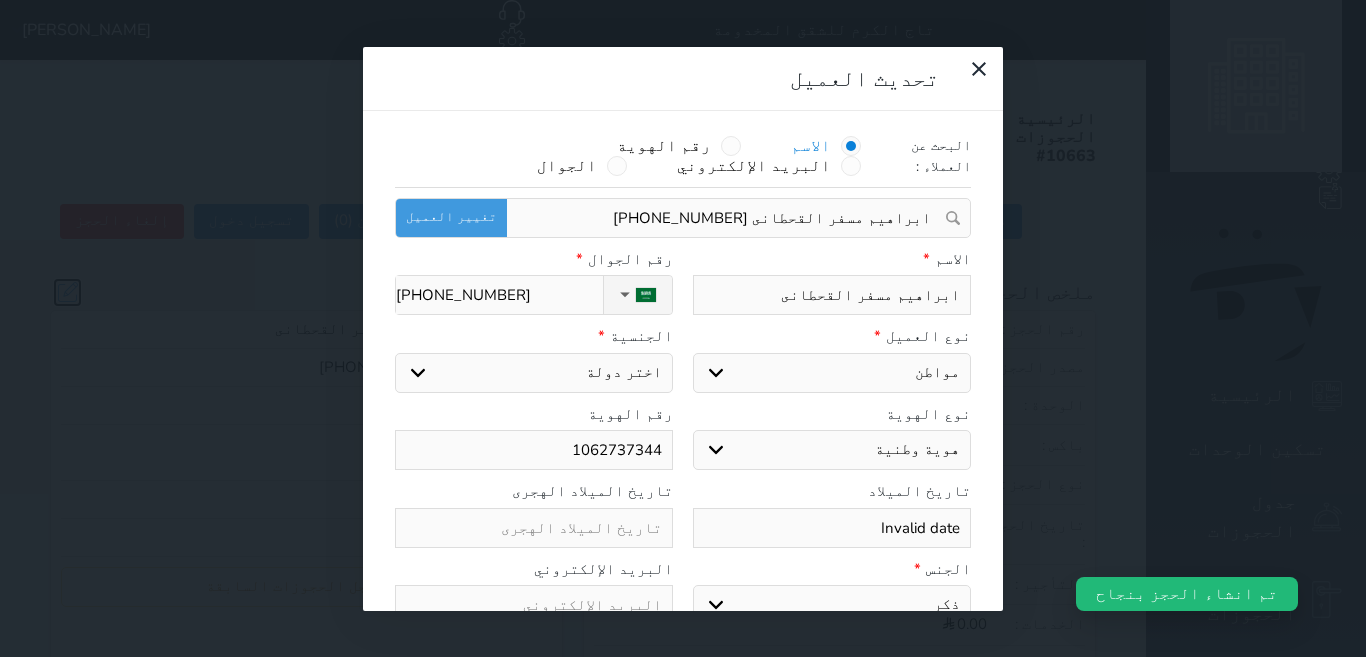 select on "113" 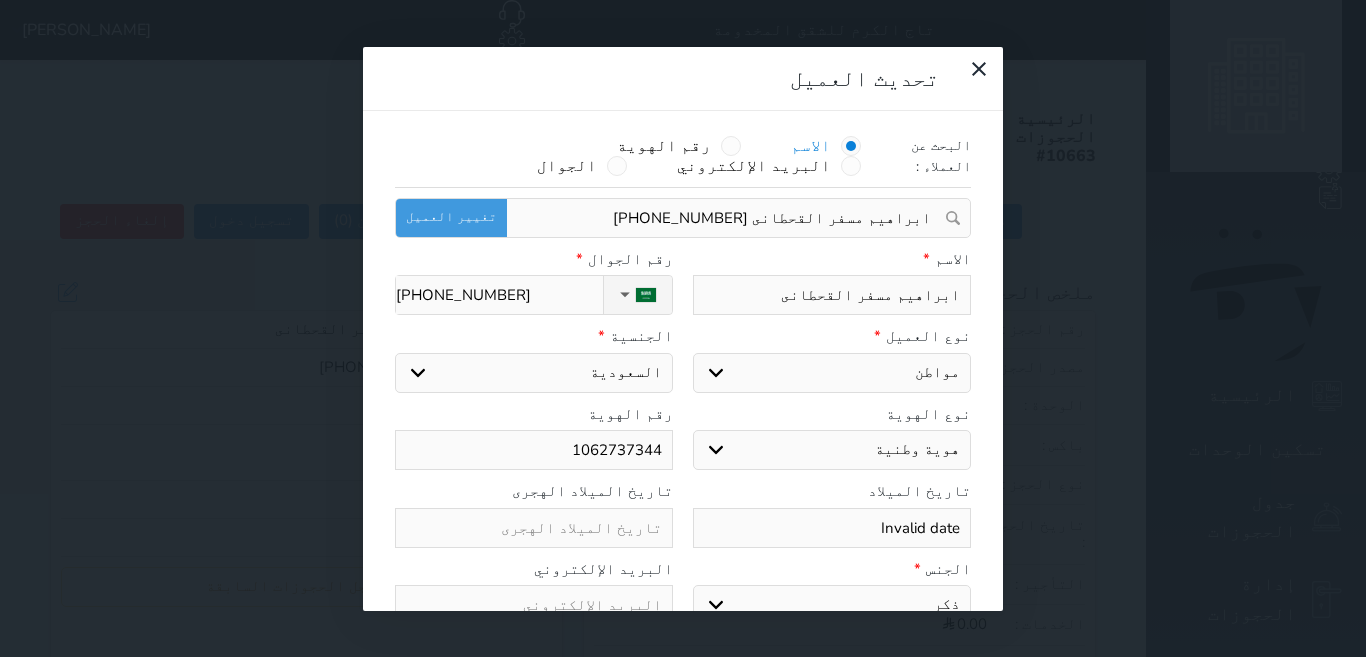 click on "1062737344" at bounding box center [534, 450] 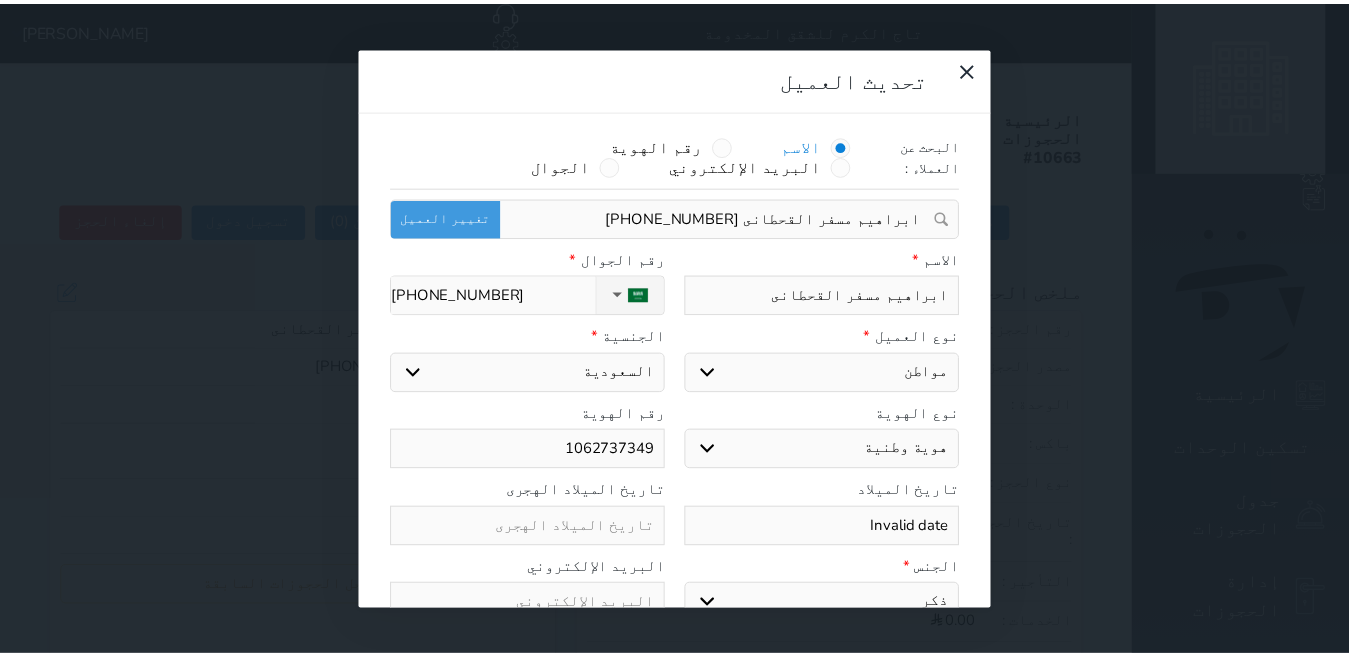scroll, scrollTop: 45, scrollLeft: 0, axis: vertical 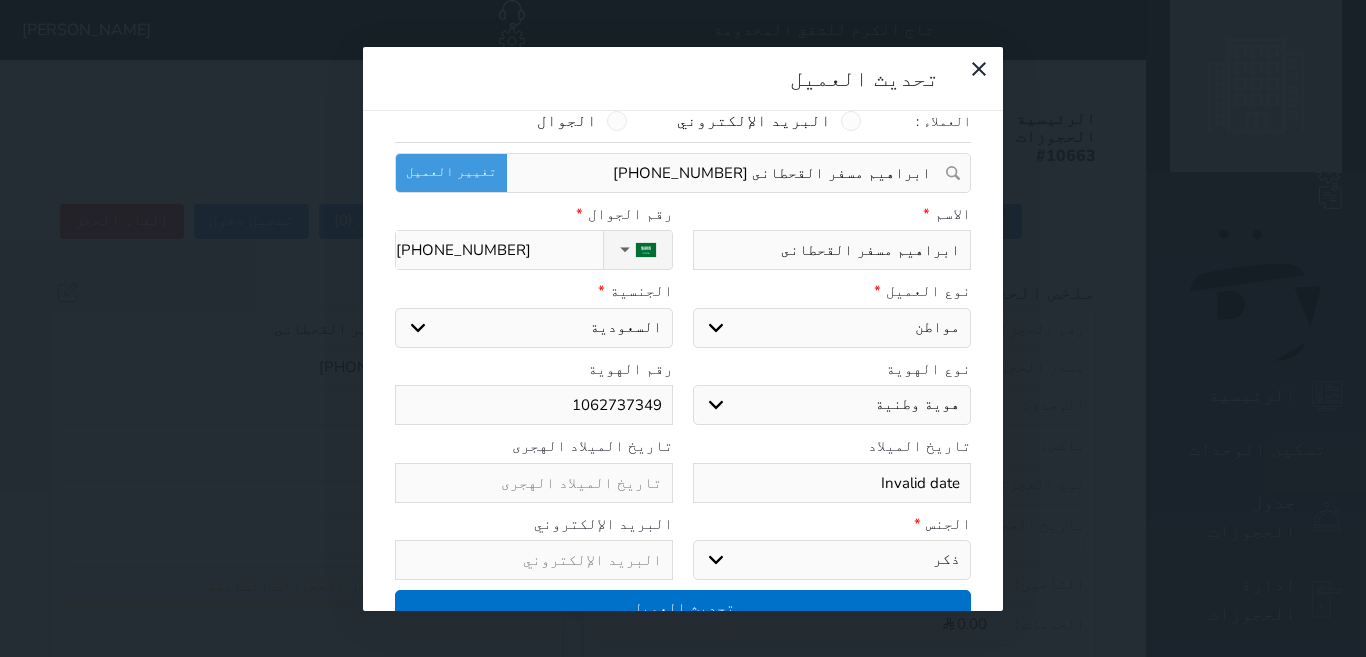 type on "1062737349" 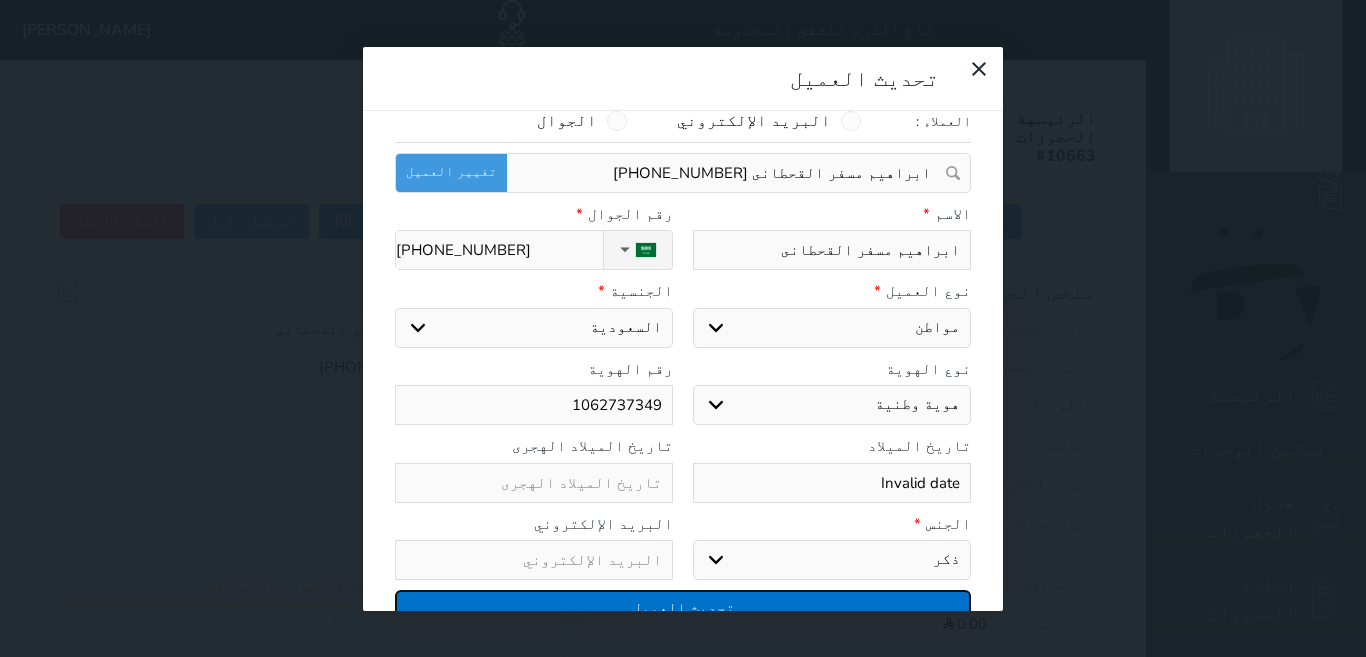click on "تحديث العميل" at bounding box center [683, 607] 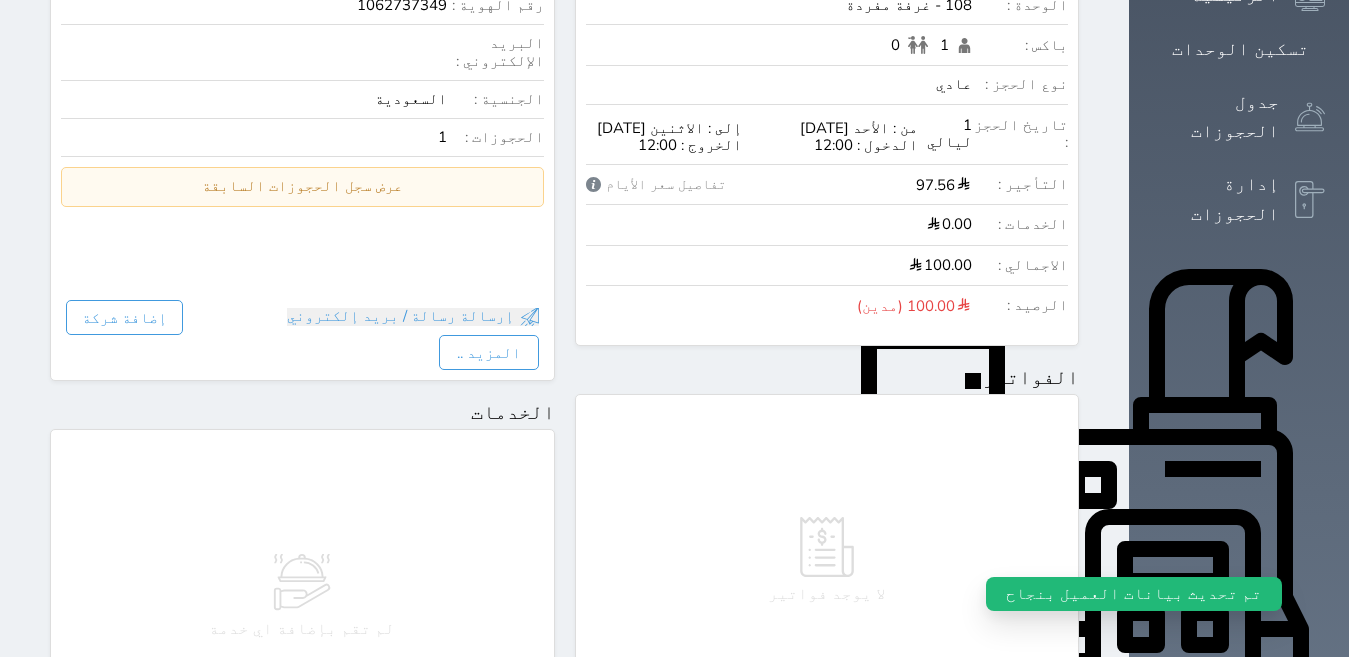 scroll, scrollTop: 600, scrollLeft: 0, axis: vertical 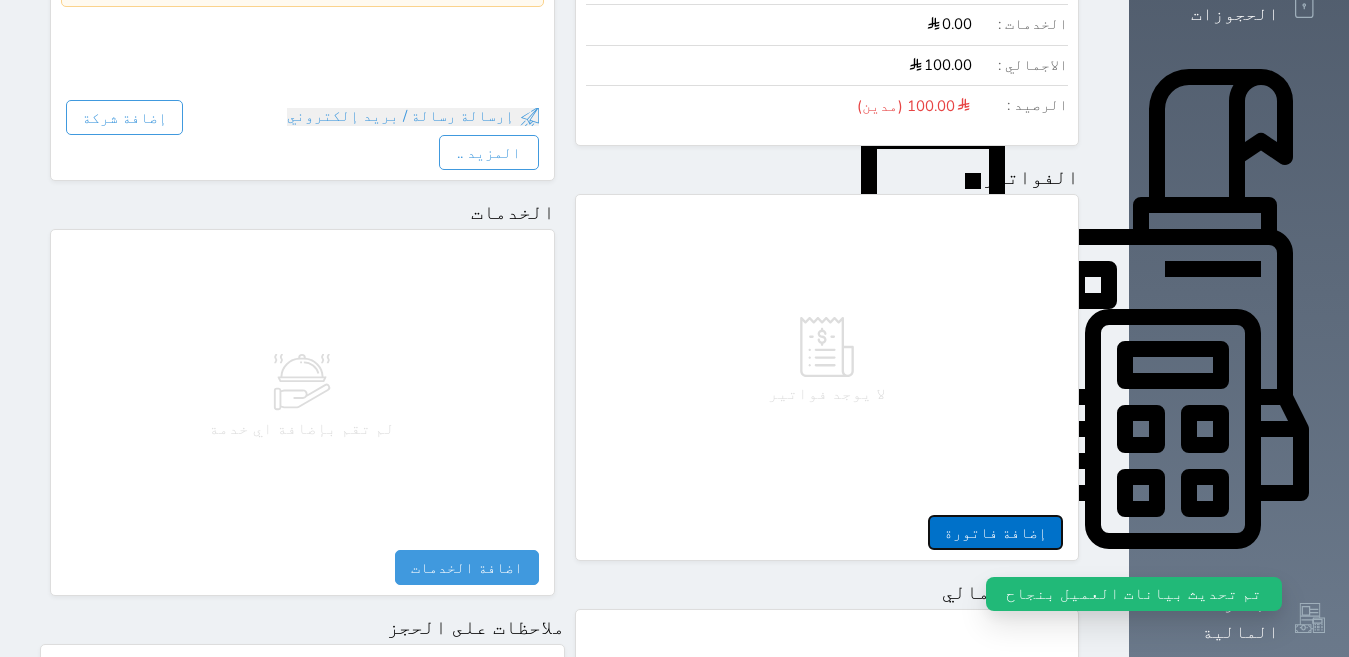 click on "إضافة فاتورة" at bounding box center [995, 532] 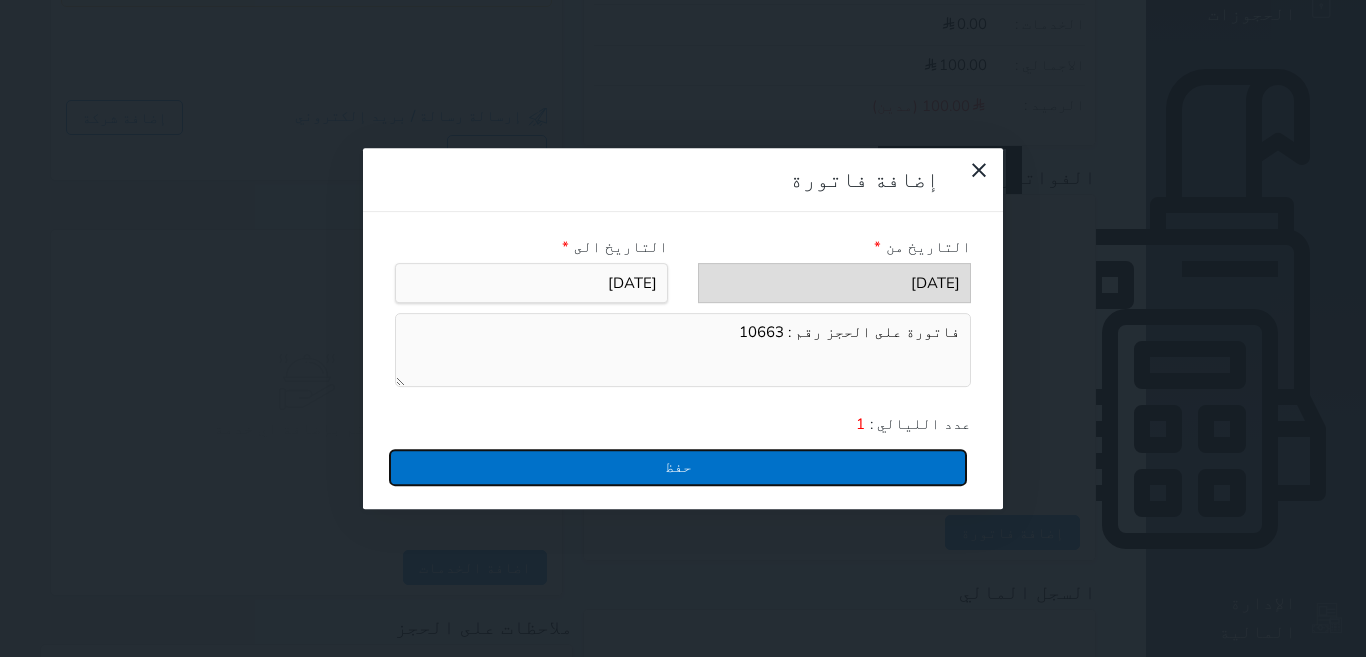 click on "حفظ" at bounding box center [678, 467] 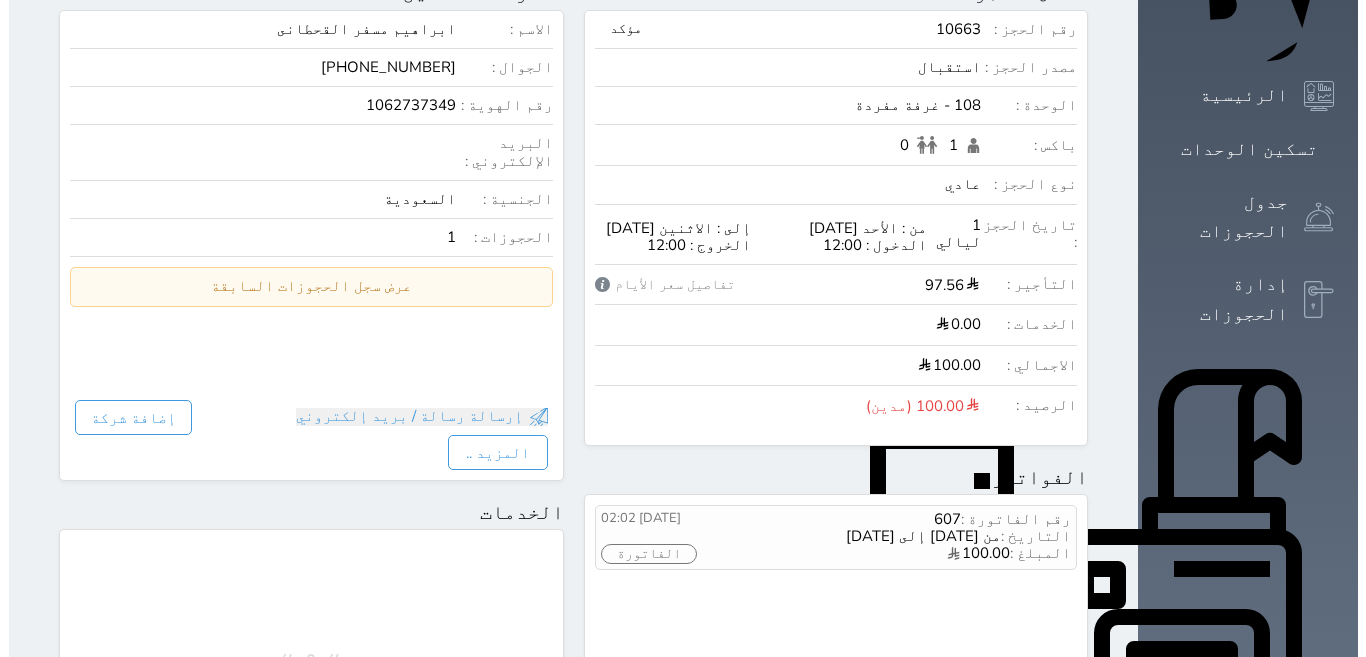 scroll, scrollTop: 500, scrollLeft: 0, axis: vertical 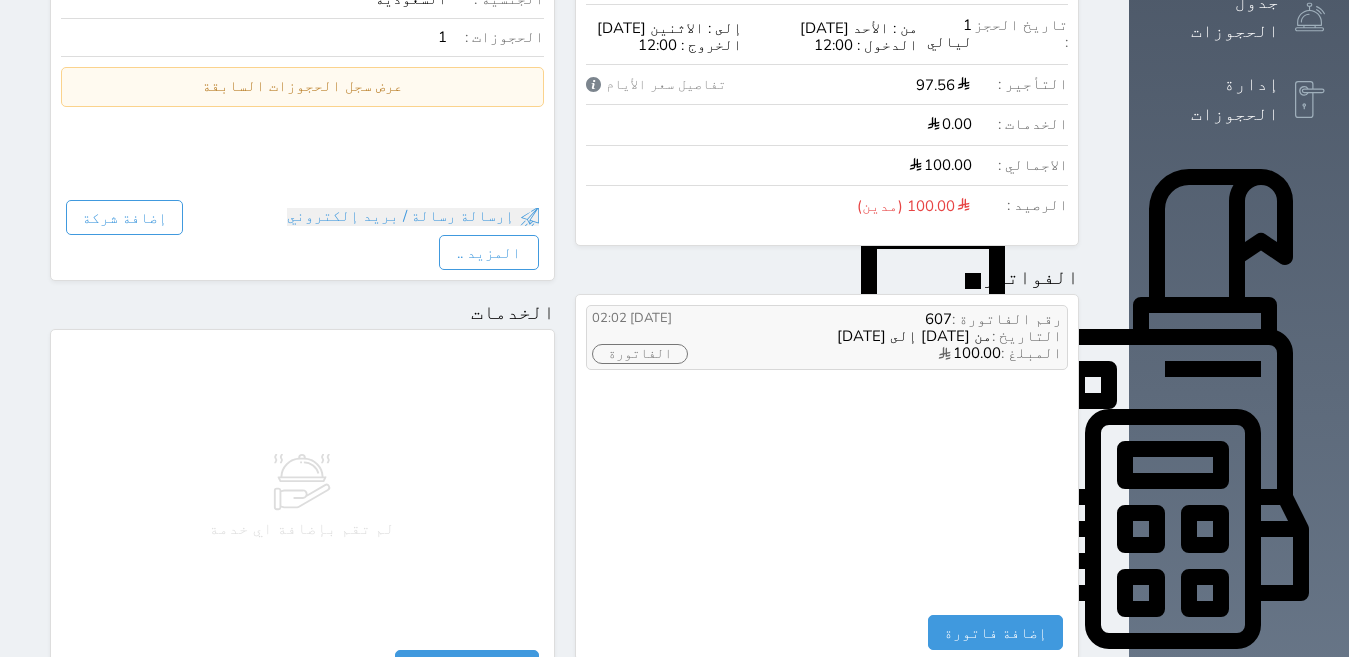 click on "الفاتورة" at bounding box center (640, 354) 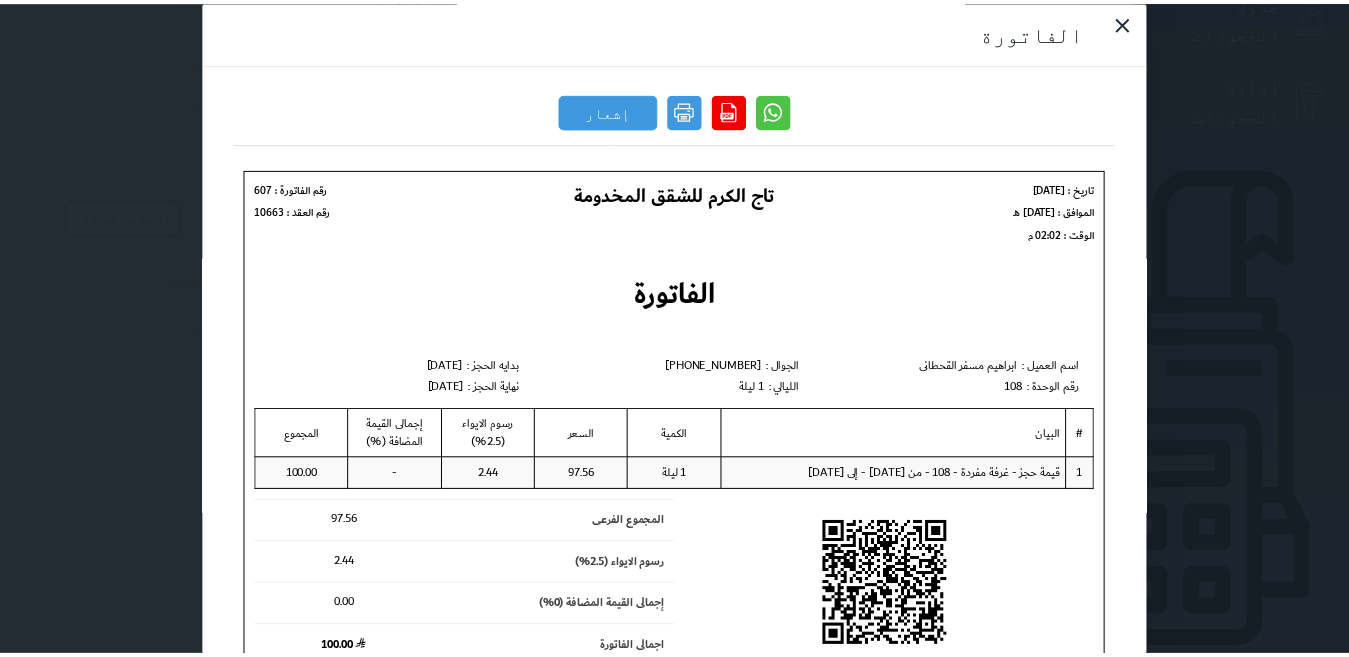 scroll, scrollTop: 146, scrollLeft: 0, axis: vertical 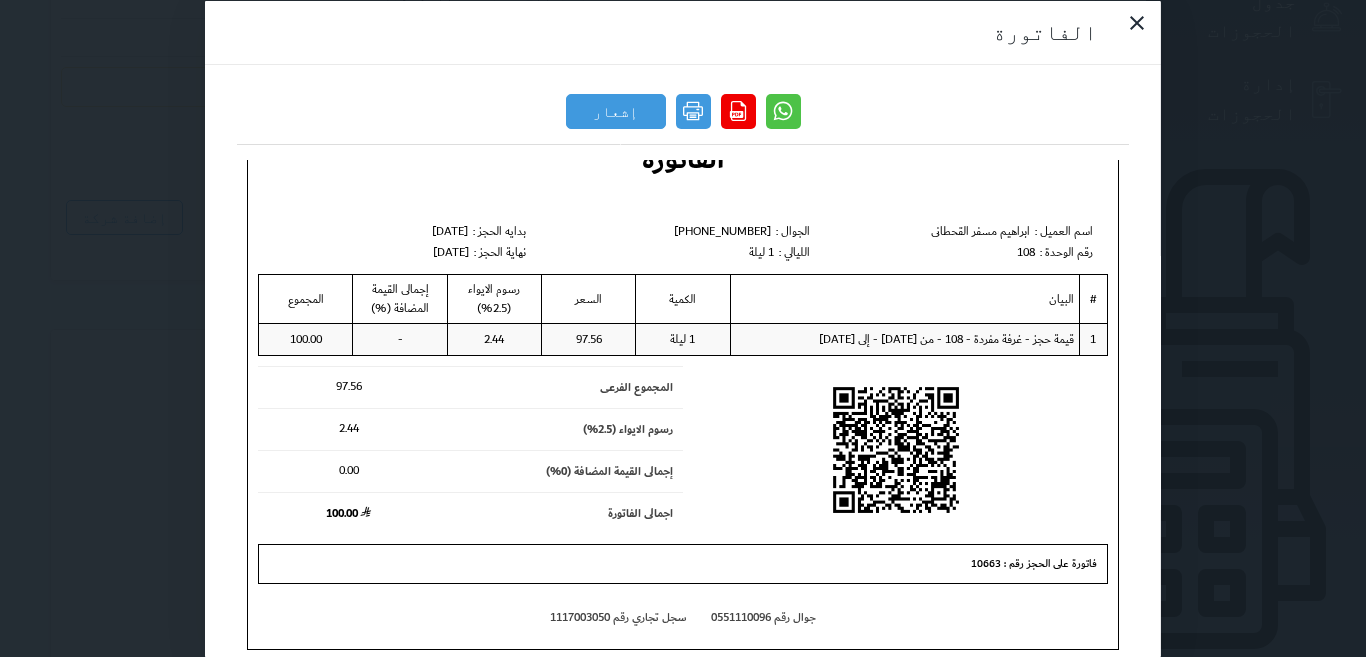 click on "البيان" at bounding box center (903, 298) 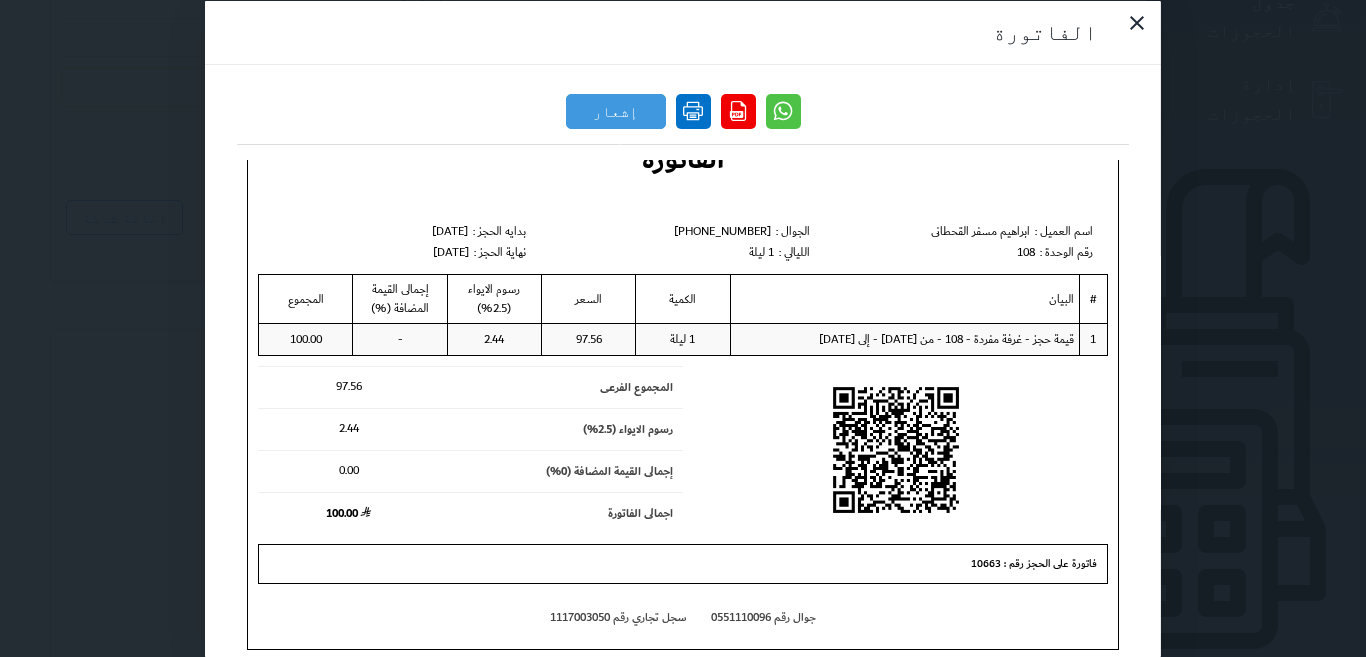 click at bounding box center [693, 110] 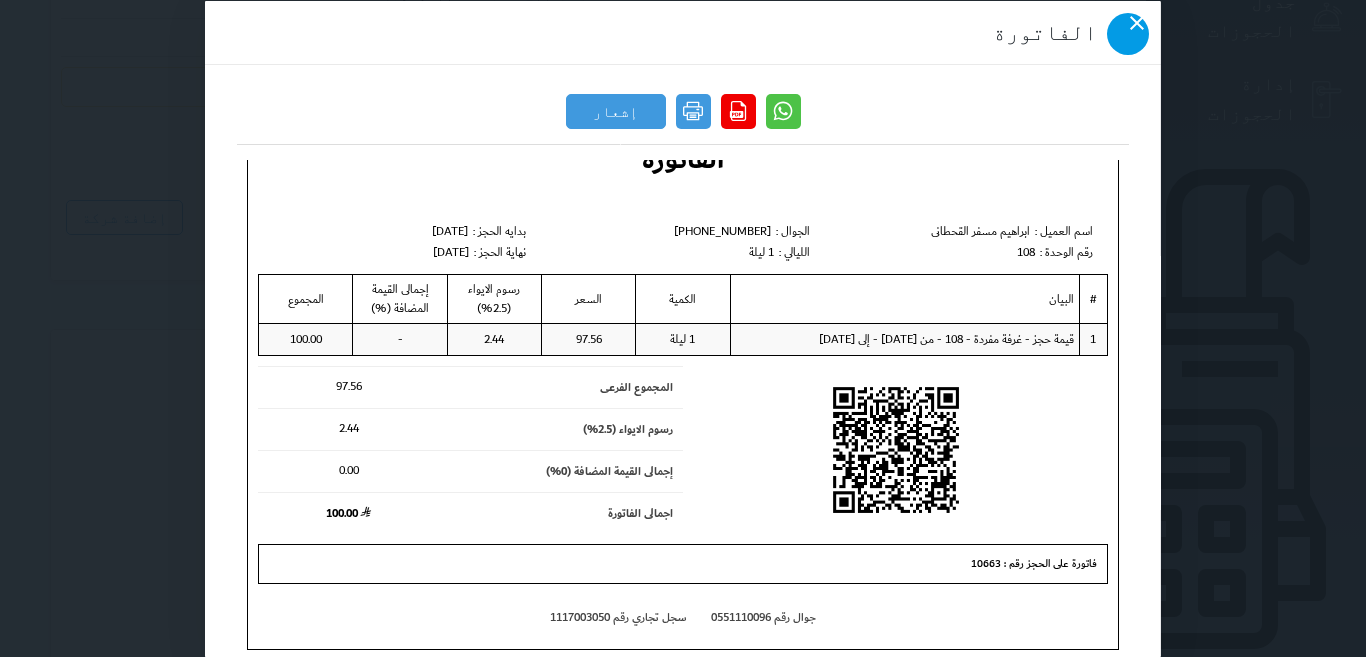 click 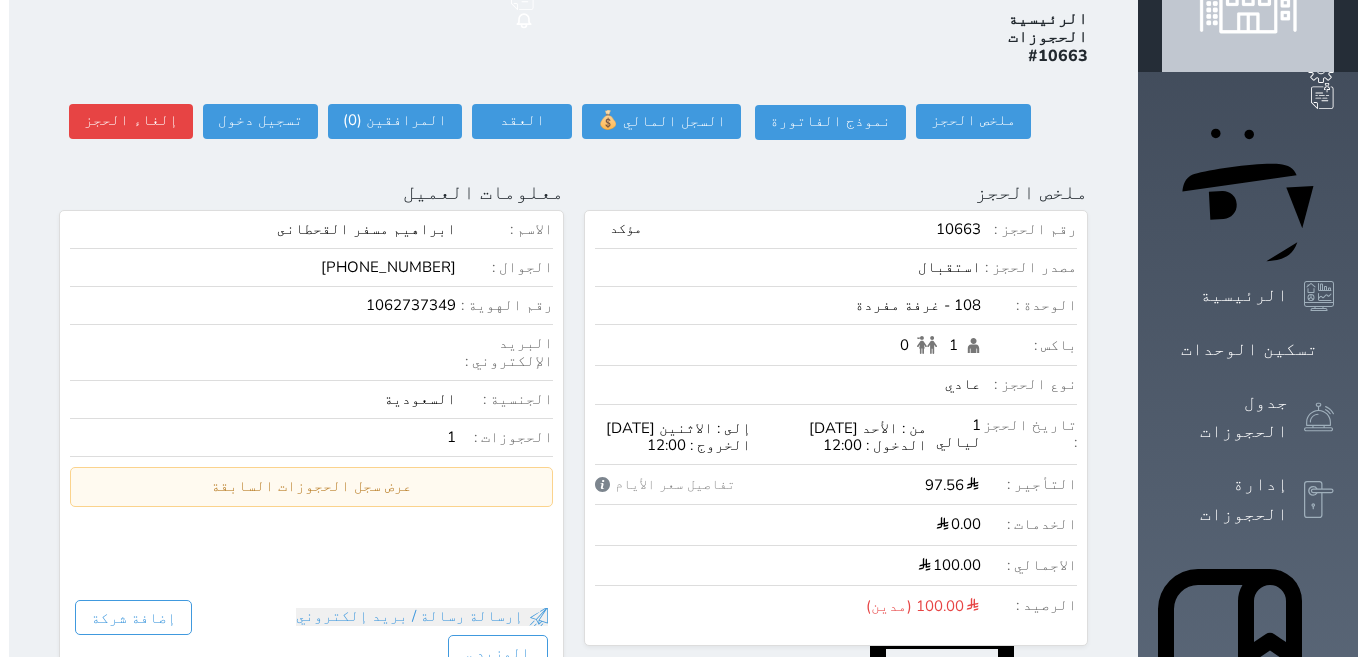 scroll, scrollTop: 0, scrollLeft: 0, axis: both 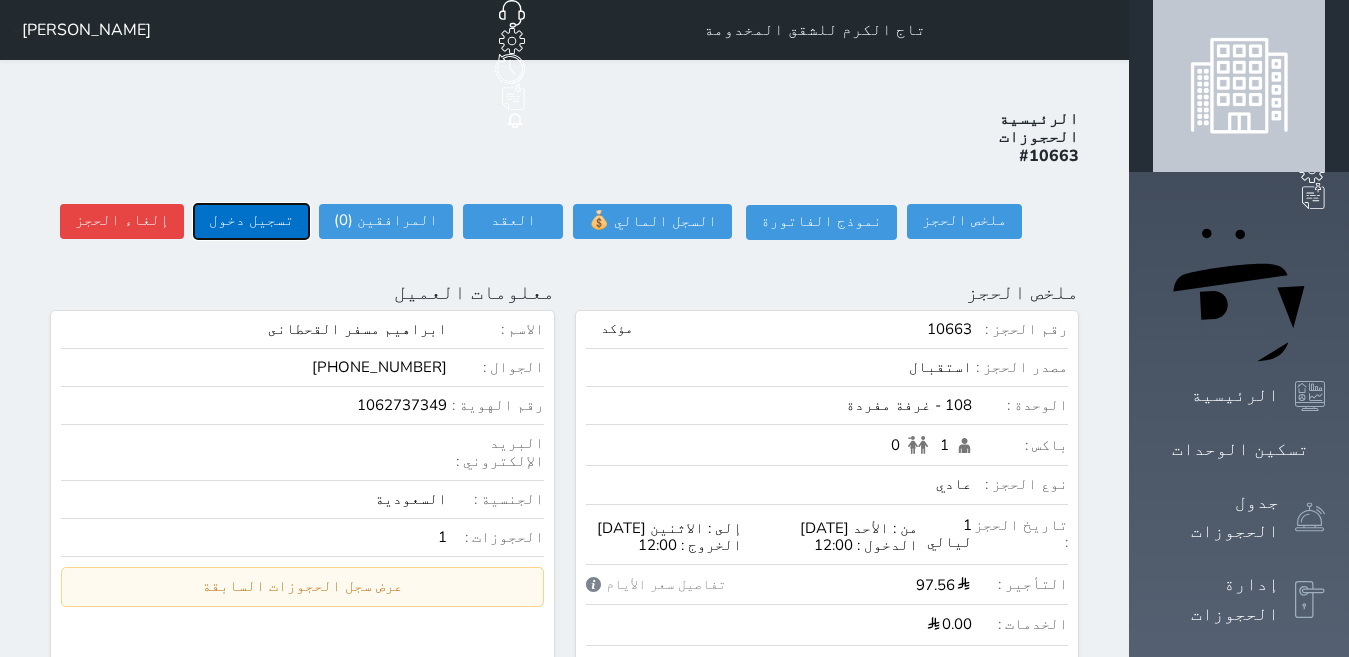 click on "تسجيل دخول" at bounding box center (251, 221) 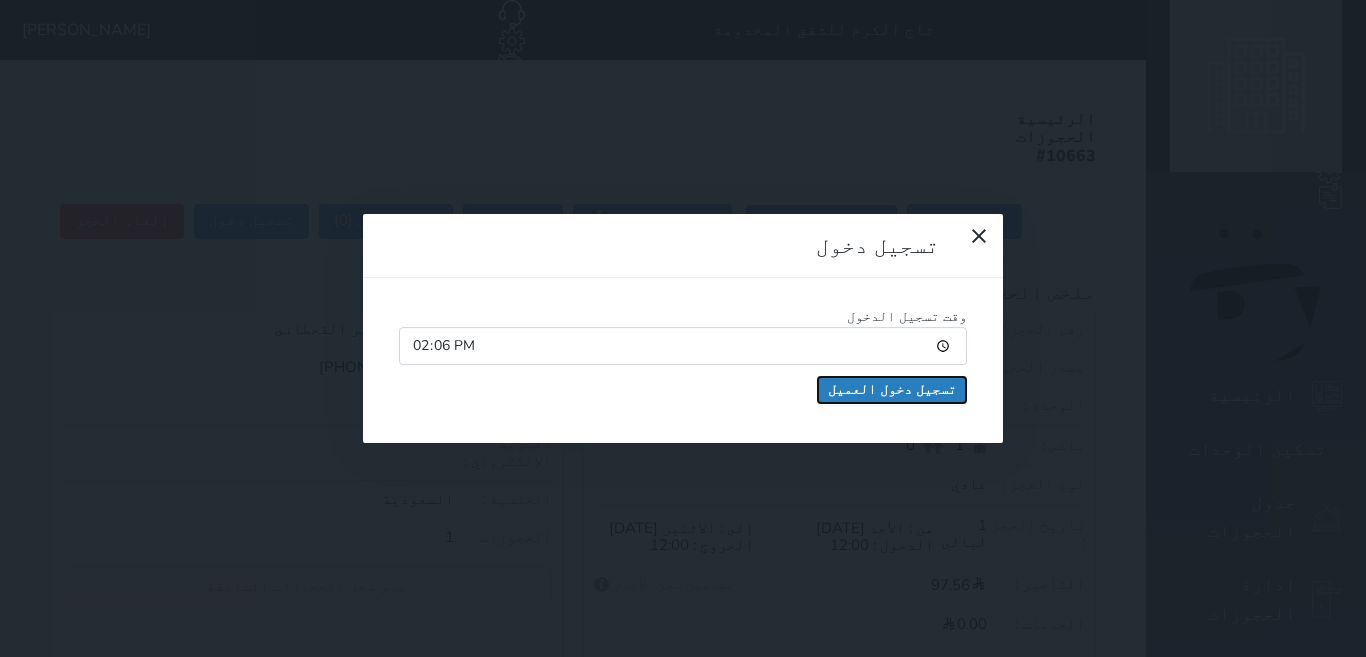 click on "تسجيل دخول العميل" at bounding box center [892, 390] 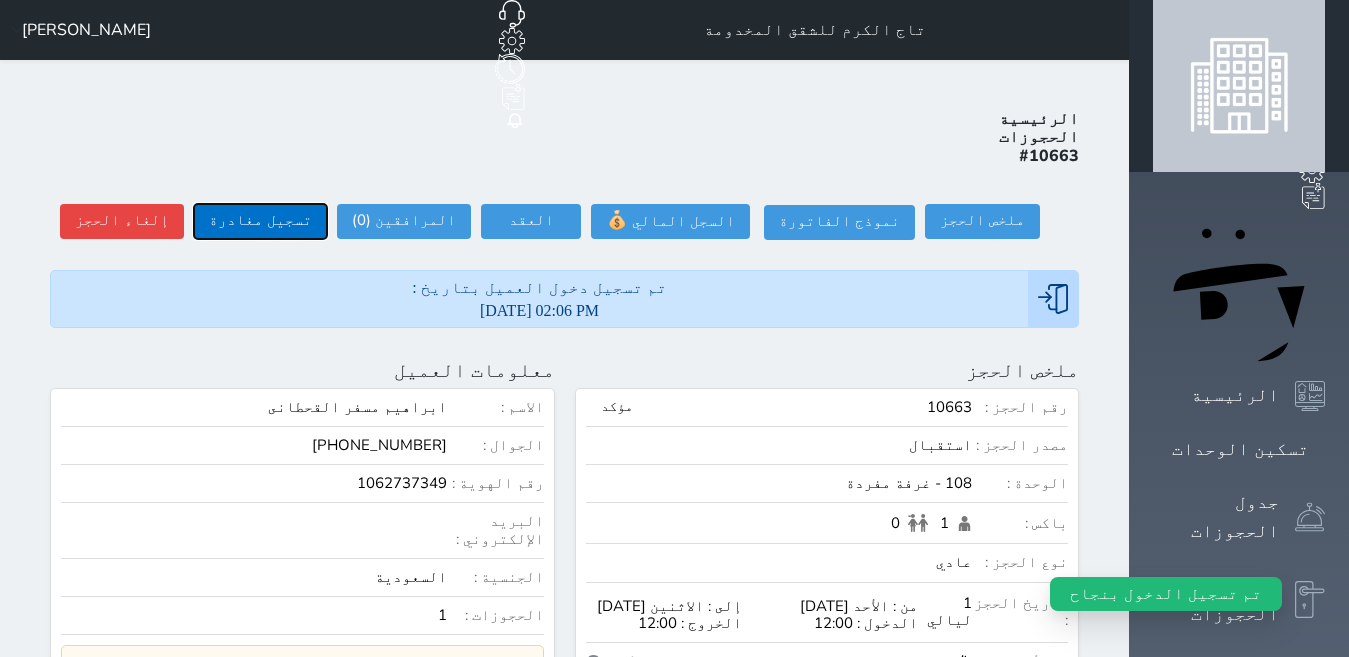 click on "تسجيل مغادرة" at bounding box center (260, 221) 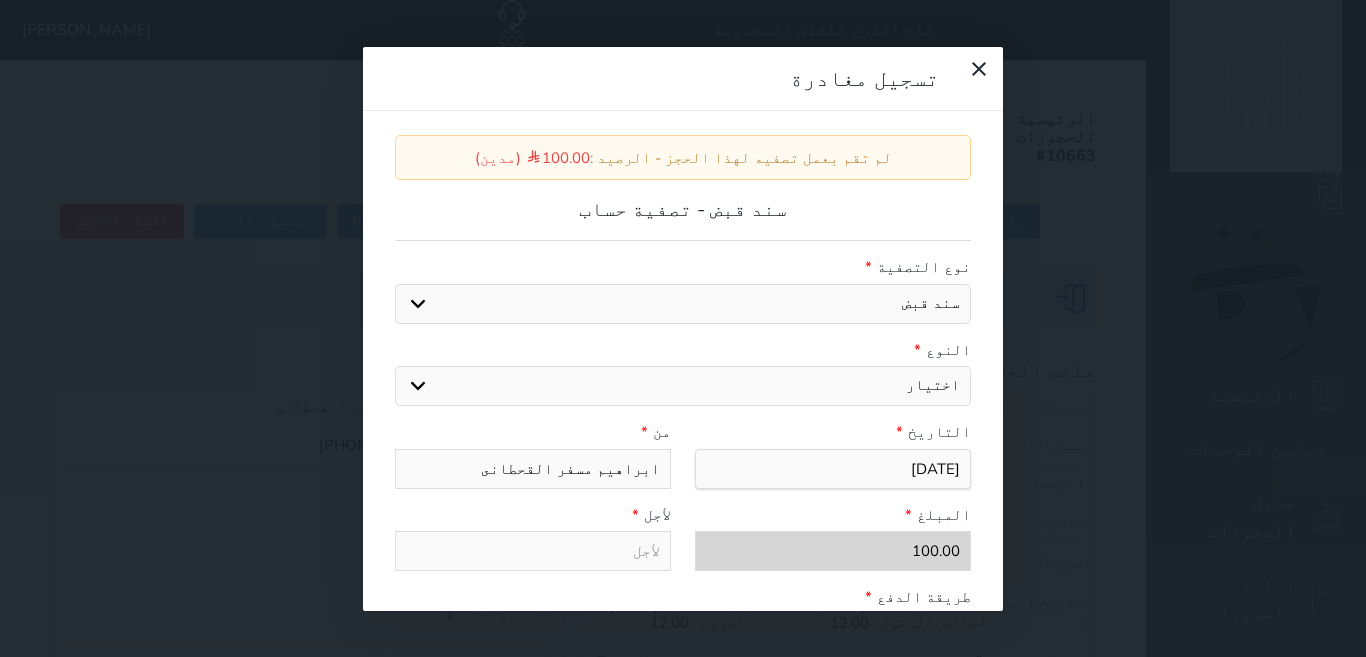 click on "اختيار   مقبوضات عامة
قيمة إيجار
فواتير
عربون
لا ينطبق
آخر
مغسلة
واي فاي - الإنترنت
مواقف السيارات
طعام
الأغذية والمشروبات
مشروبات
المشروبات الباردة
المشروبات الساخنة
الإفطار
غداء
عشاء
مخبز و كعك
حمام سباحة
الصالة الرياضية
سبا و خدمات الجمال
اختيار وإسقاط (خدمات النقل)
ميني بار
كابل - تلفزيون
سرير إضافي
تصفيف الشعر
التسوق" at bounding box center (683, 386) 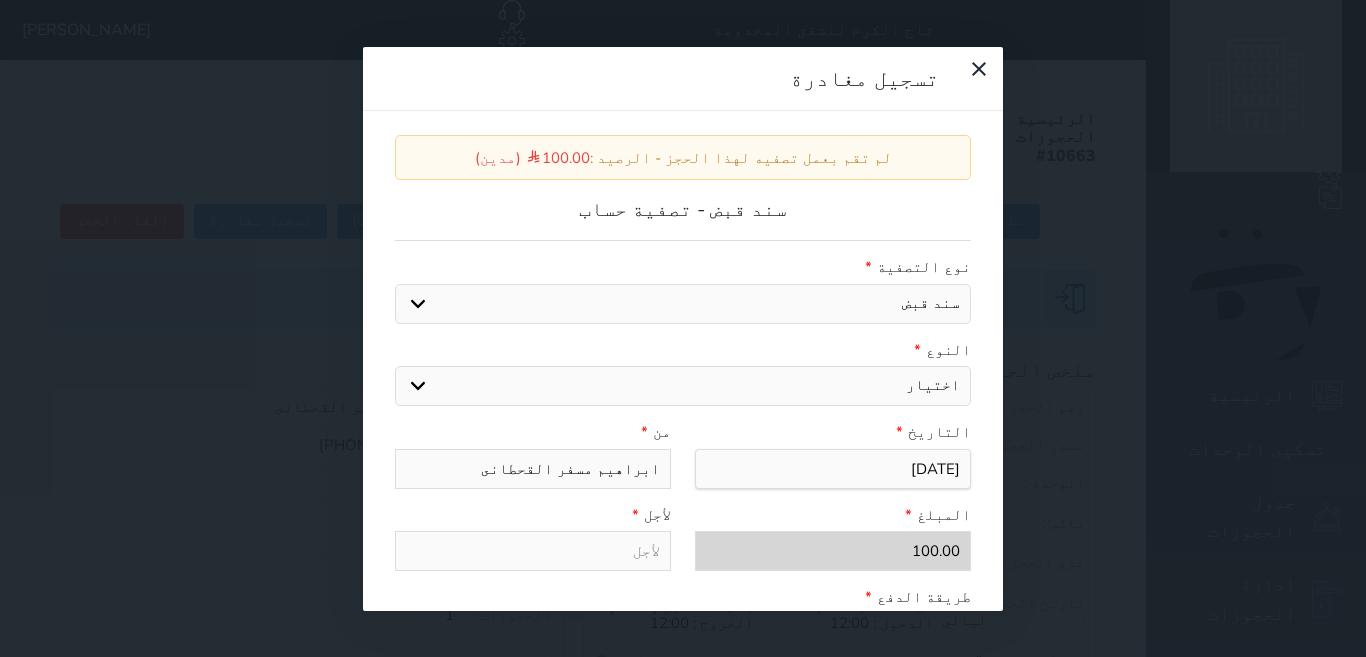 select on "14930" 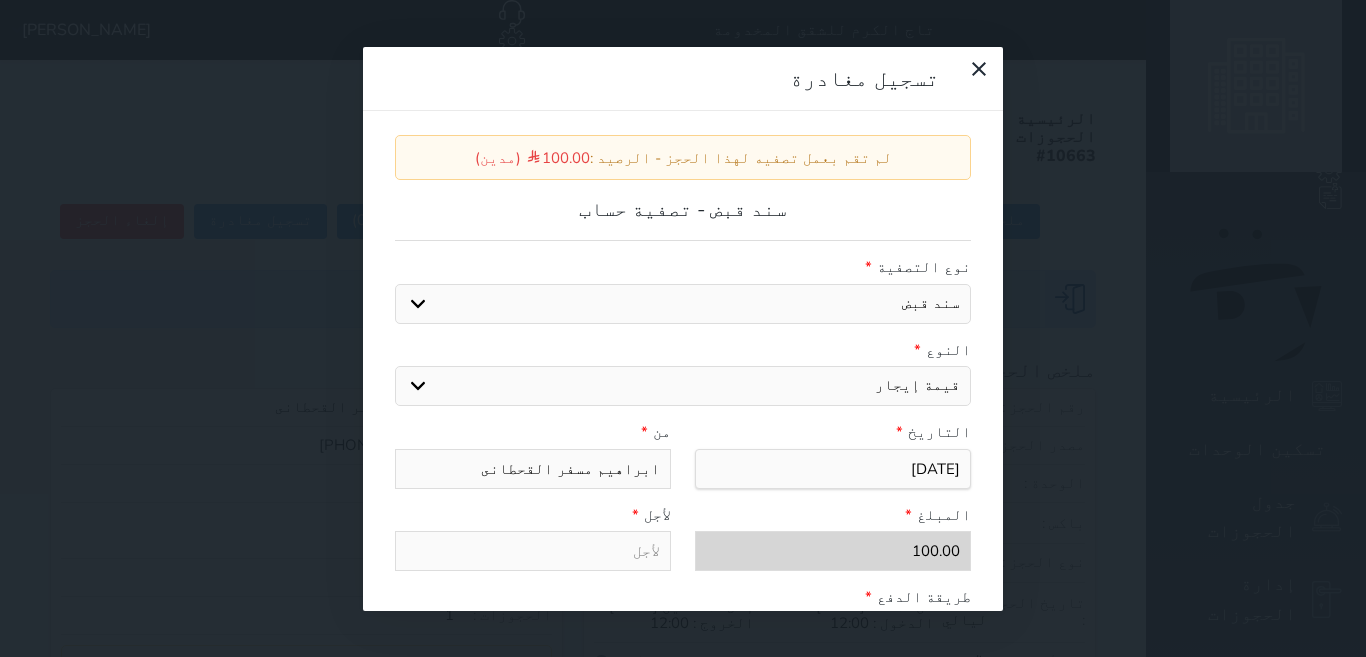 click on "اختيار   مقبوضات عامة
قيمة إيجار
فواتير
عربون
لا ينطبق
آخر
مغسلة
واي فاي - الإنترنت
مواقف السيارات
طعام
الأغذية والمشروبات
مشروبات
المشروبات الباردة
المشروبات الساخنة
الإفطار
غداء
عشاء
مخبز و كعك
حمام سباحة
الصالة الرياضية
سبا و خدمات الجمال
اختيار وإسقاط (خدمات النقل)
ميني بار
كابل - تلفزيون
سرير إضافي
تصفيف الشعر
التسوق" at bounding box center (683, 386) 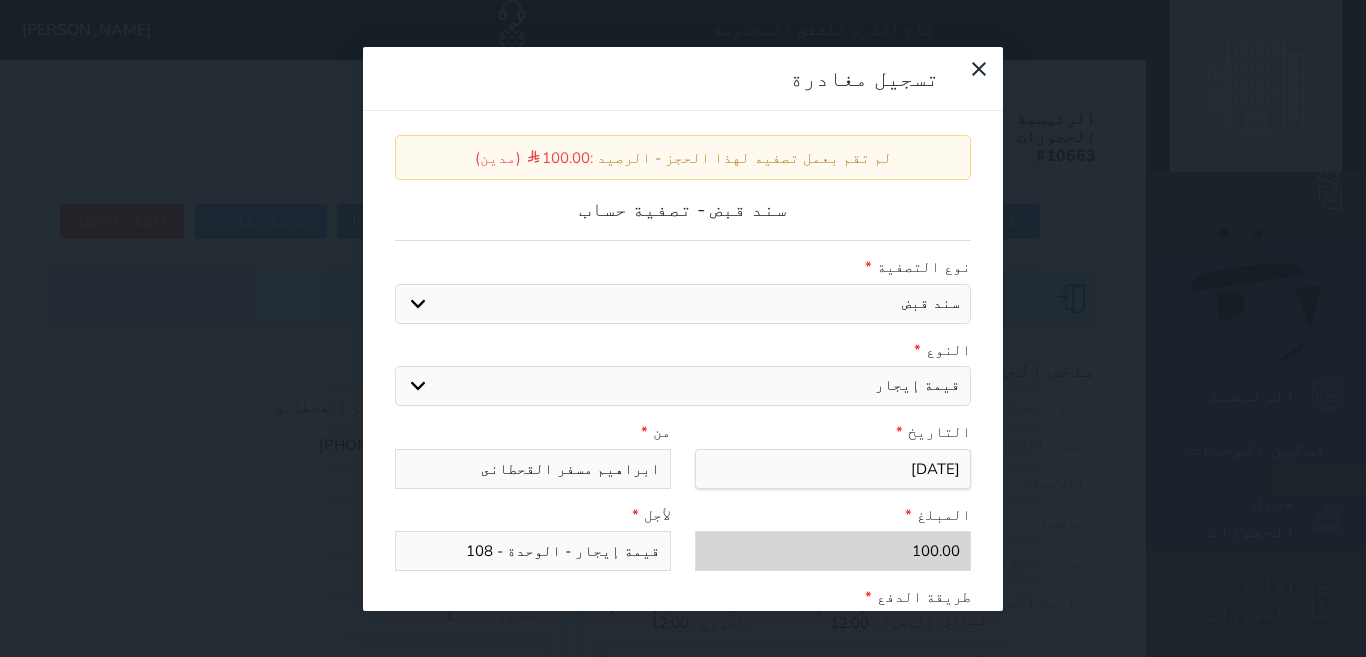 click on "قيمة إيجار - الوحدة - 108" at bounding box center (533, 551) 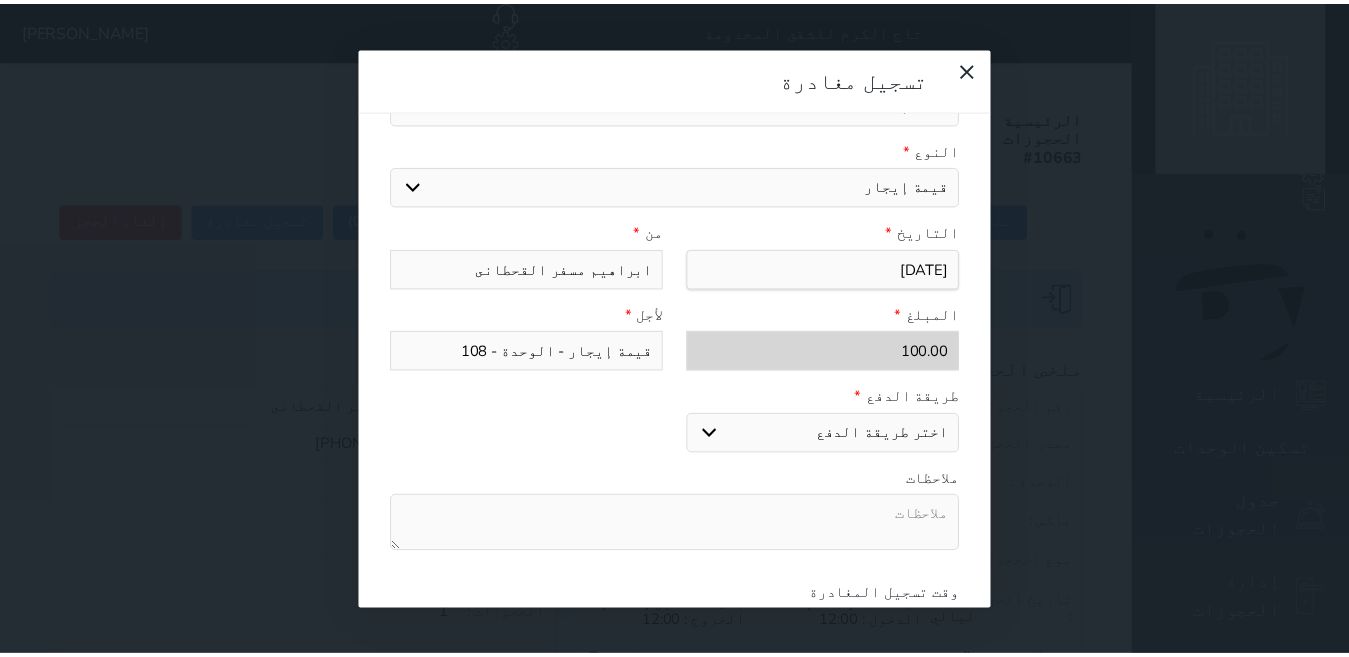 scroll, scrollTop: 300, scrollLeft: 0, axis: vertical 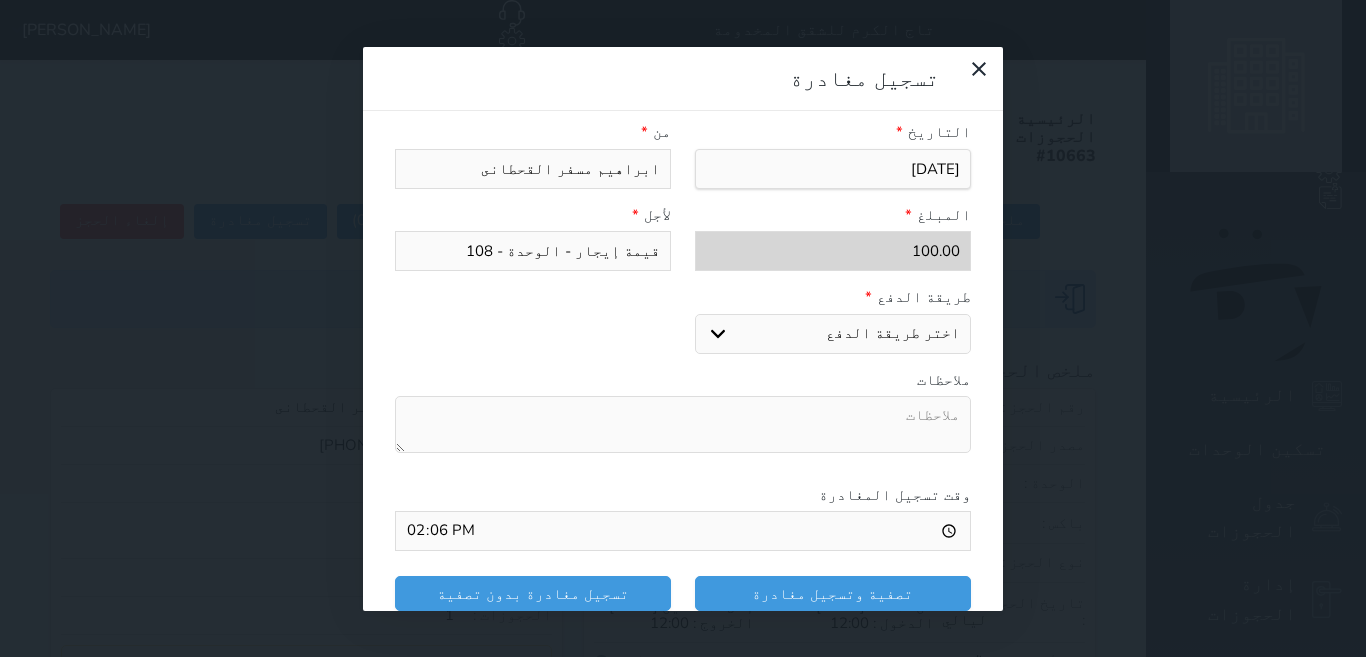 click on "اختر طريقة الدفع   دفع نقدى   تحويل بنكى   مدى   بطاقة ائتمان" at bounding box center (833, 334) 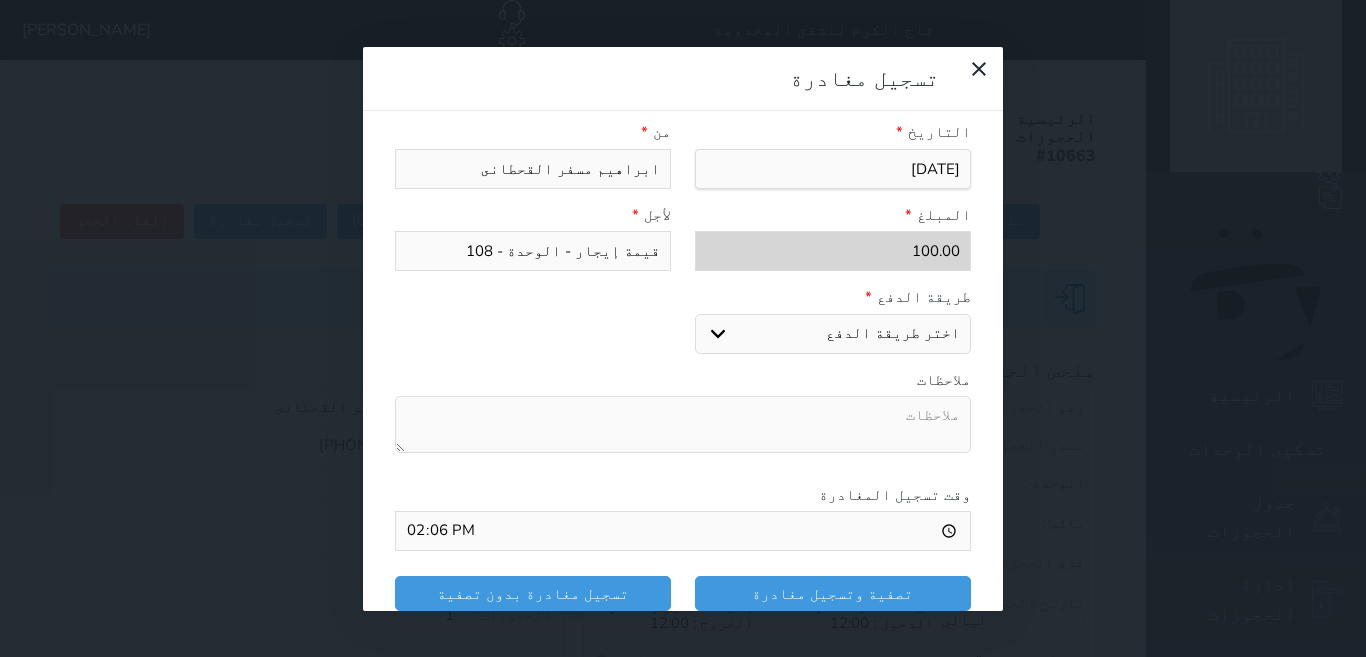 select on "mada" 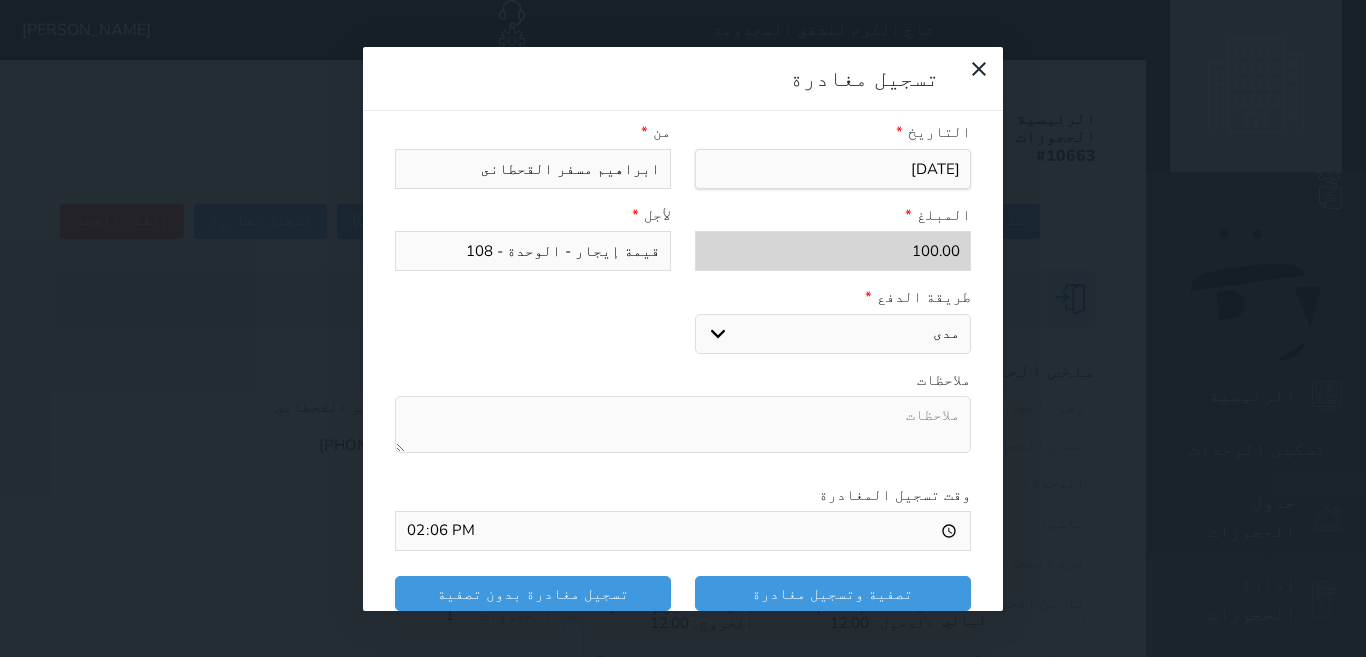 click on "اختر طريقة الدفع   دفع نقدى   تحويل بنكى   مدى   بطاقة ائتمان" at bounding box center [833, 334] 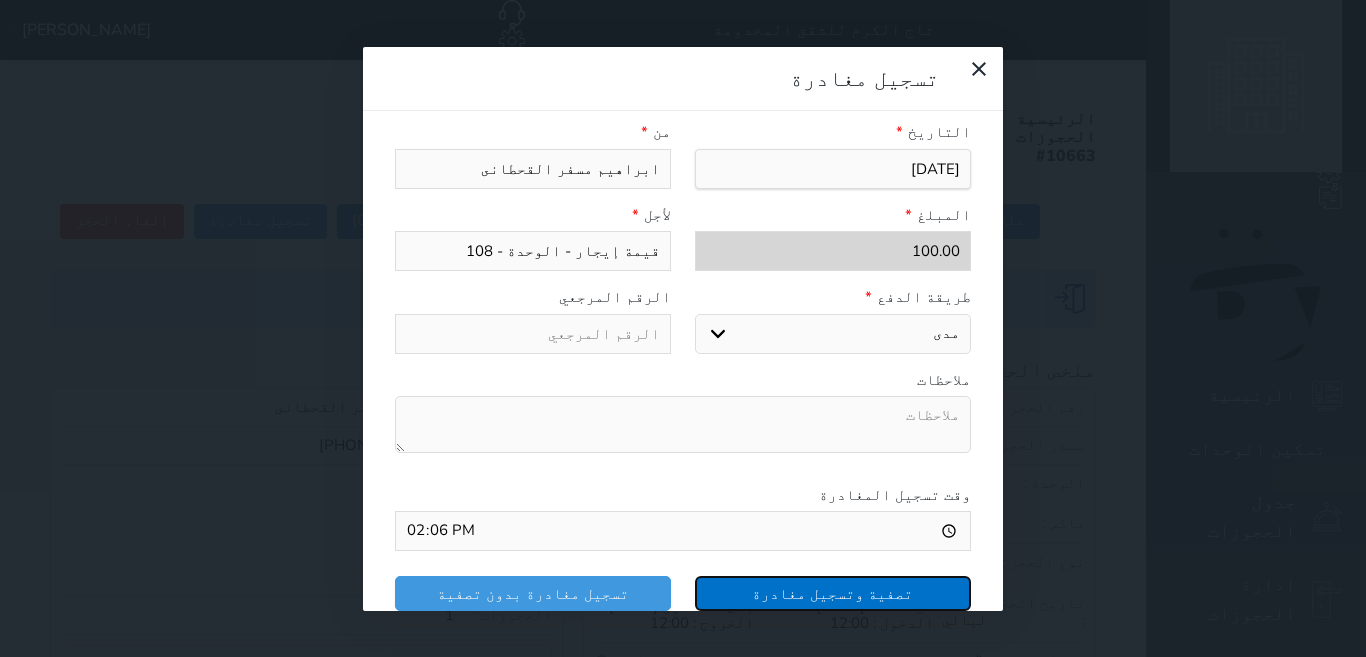 click on "تصفية وتسجيل مغادرة" at bounding box center [833, 593] 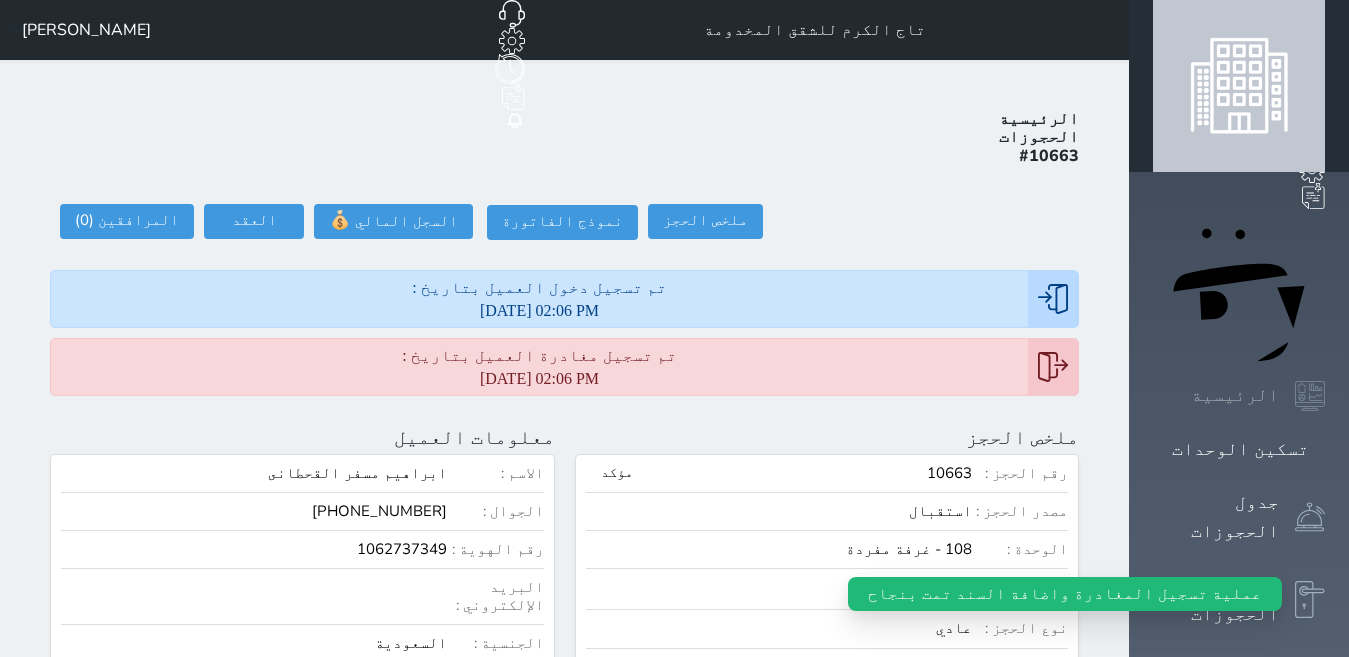 click on "الرئيسية" at bounding box center (1235, 395) 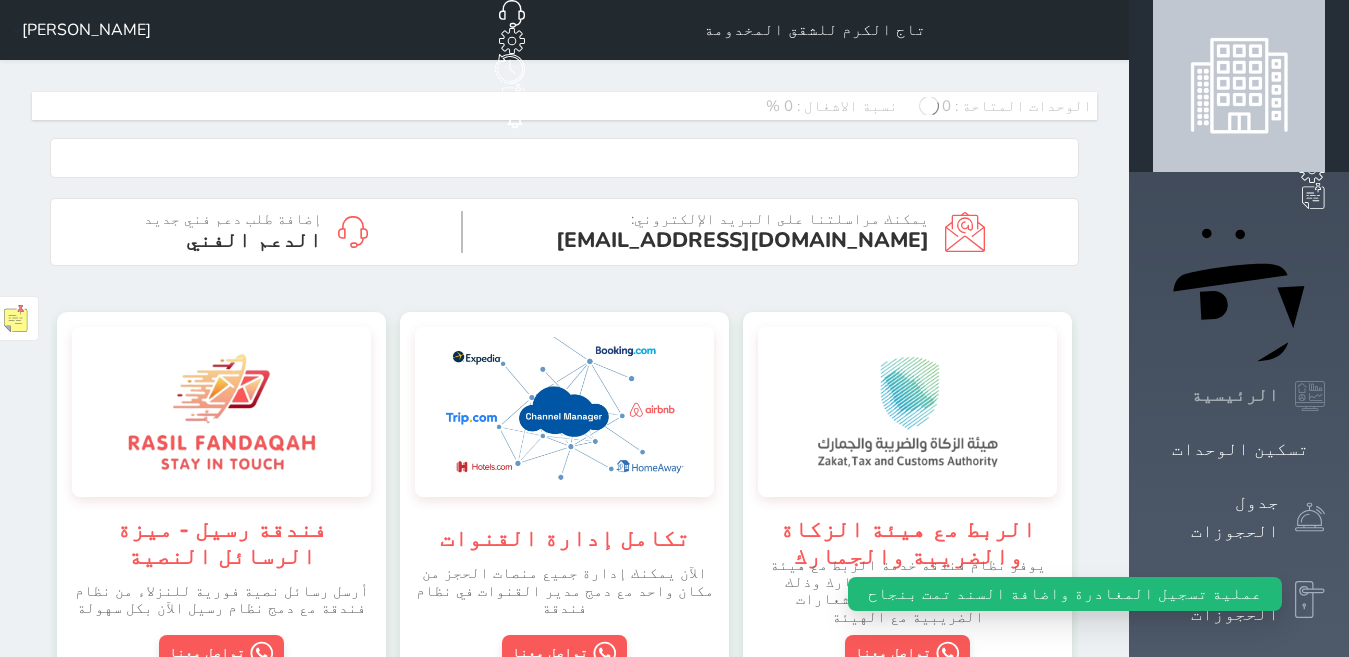 scroll, scrollTop: 999653, scrollLeft: 999653, axis: both 